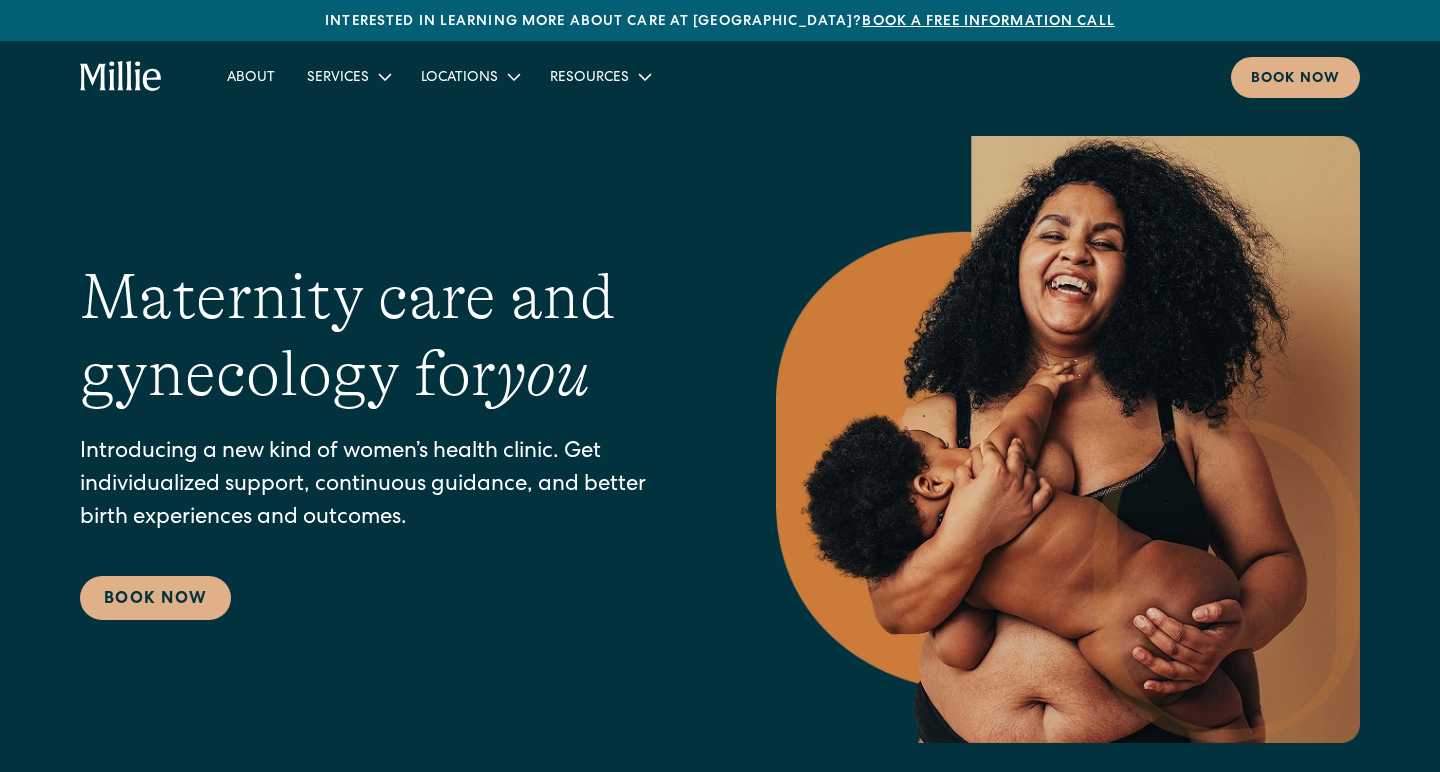 scroll, scrollTop: 0, scrollLeft: 0, axis: both 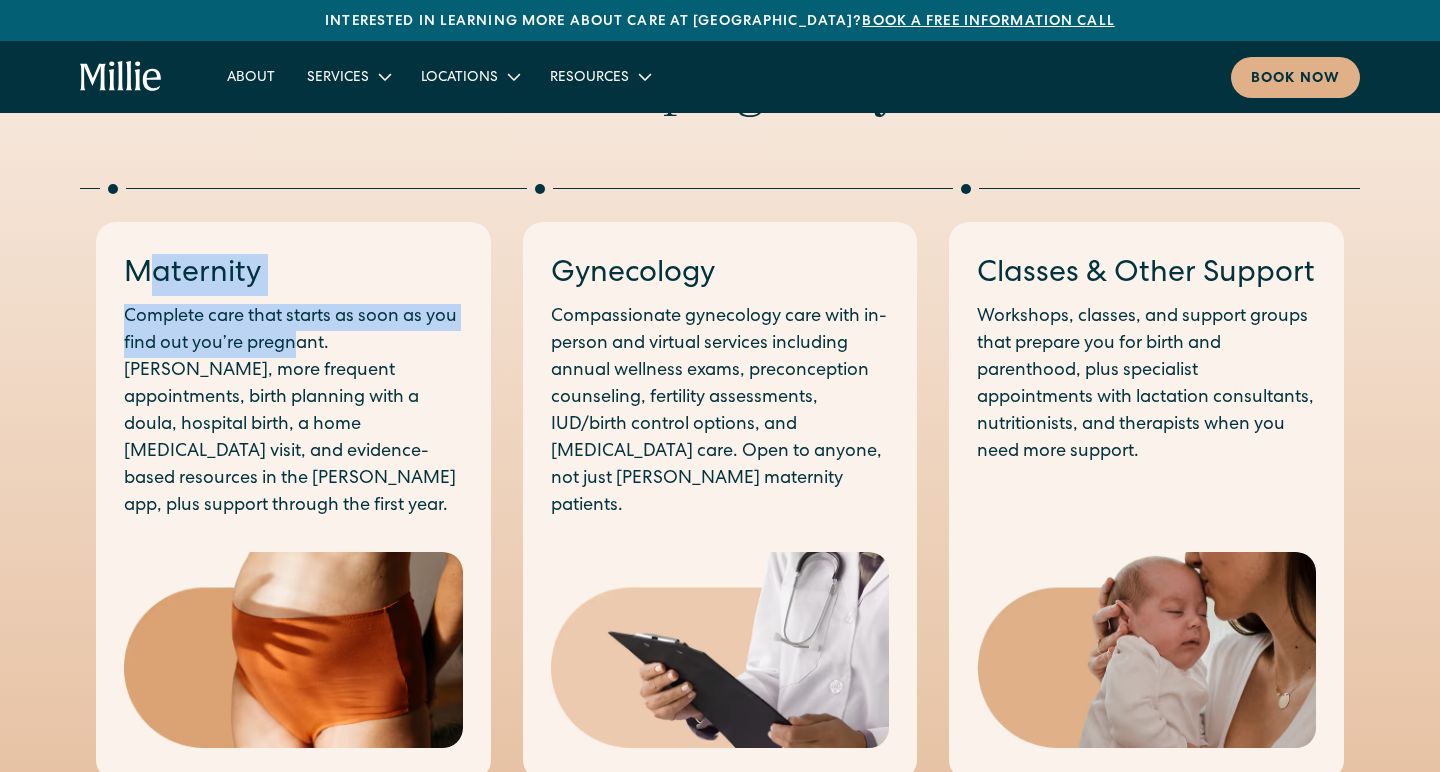 drag, startPoint x: 140, startPoint y: 277, endPoint x: 293, endPoint y: 340, distance: 165.46298 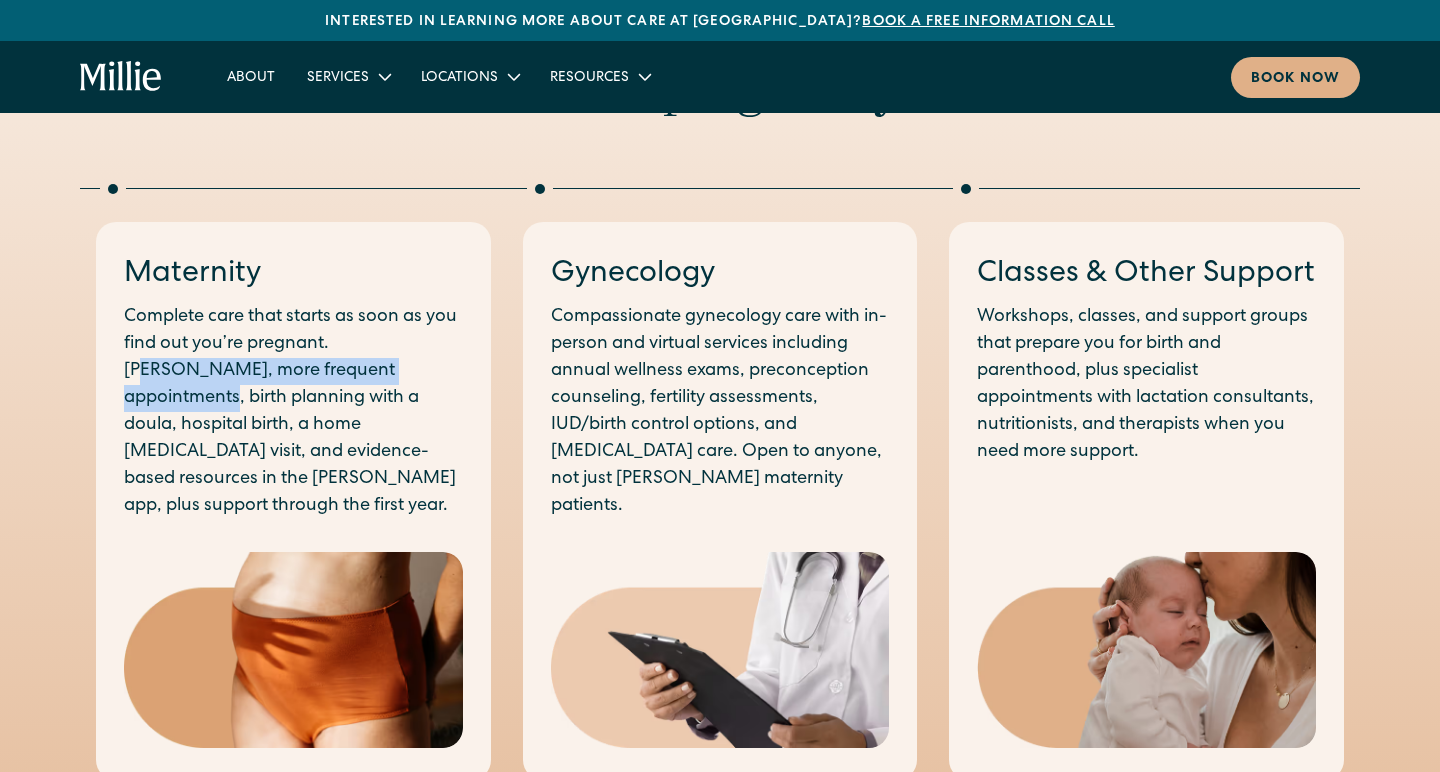 drag, startPoint x: 349, startPoint y: 342, endPoint x: 360, endPoint y: 379, distance: 38.600517 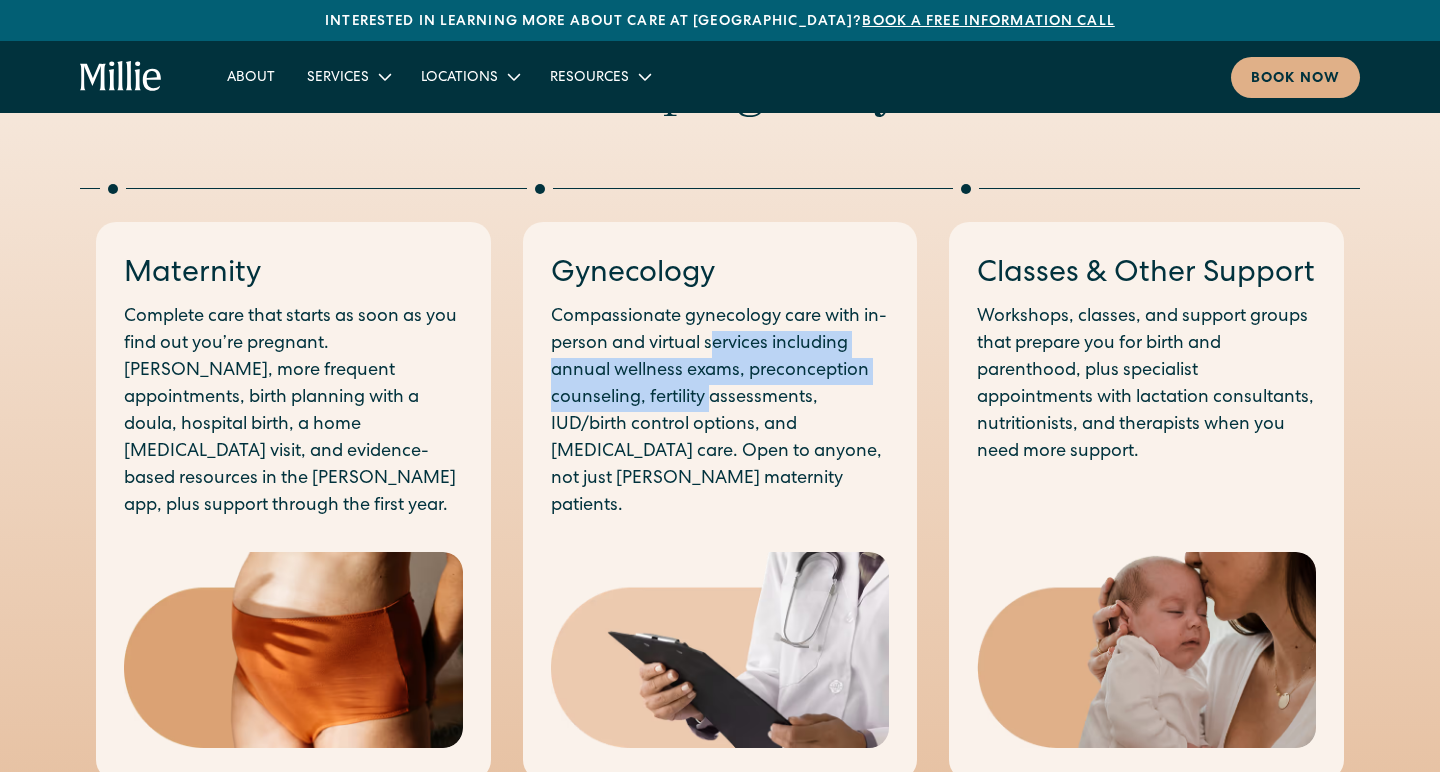 drag, startPoint x: 711, startPoint y: 328, endPoint x: 709, endPoint y: 394, distance: 66.0303 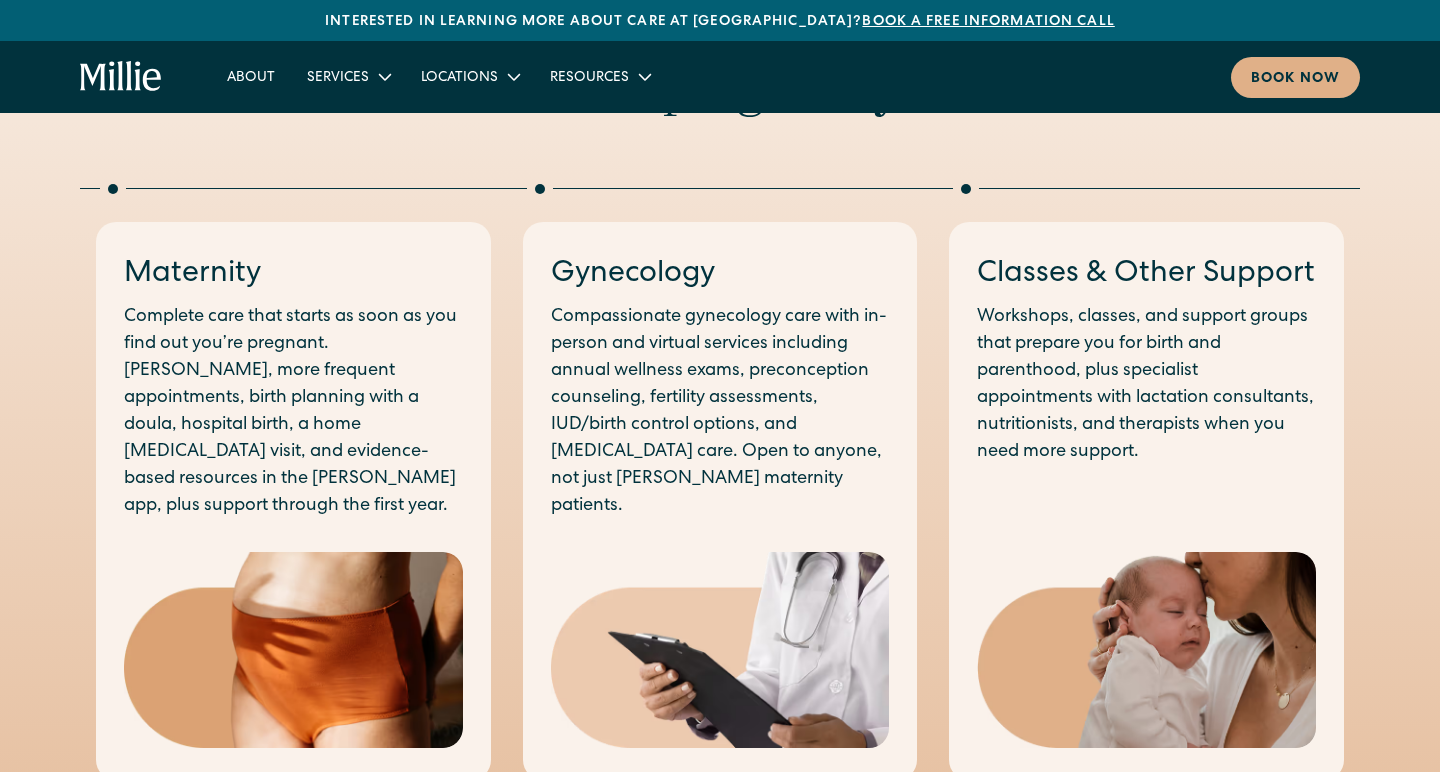 click on "Compassionate gynecology care with in-person and virtual services including annual wellness exams, preconception counseling, fertility assessments, IUD/birth control options, and miscarriage care. Open to anyone, not just Millie maternity patients." at bounding box center [720, 412] 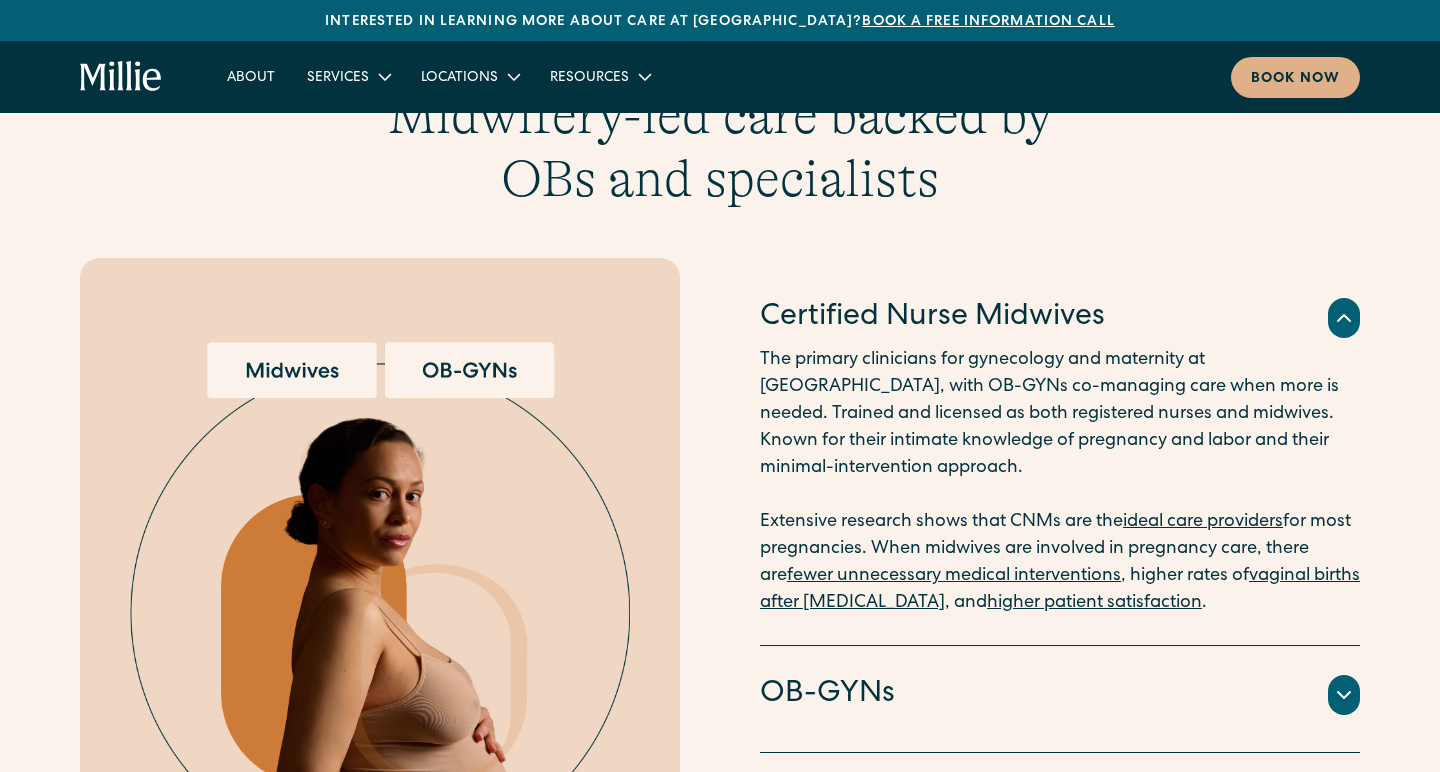 scroll, scrollTop: 1970, scrollLeft: 0, axis: vertical 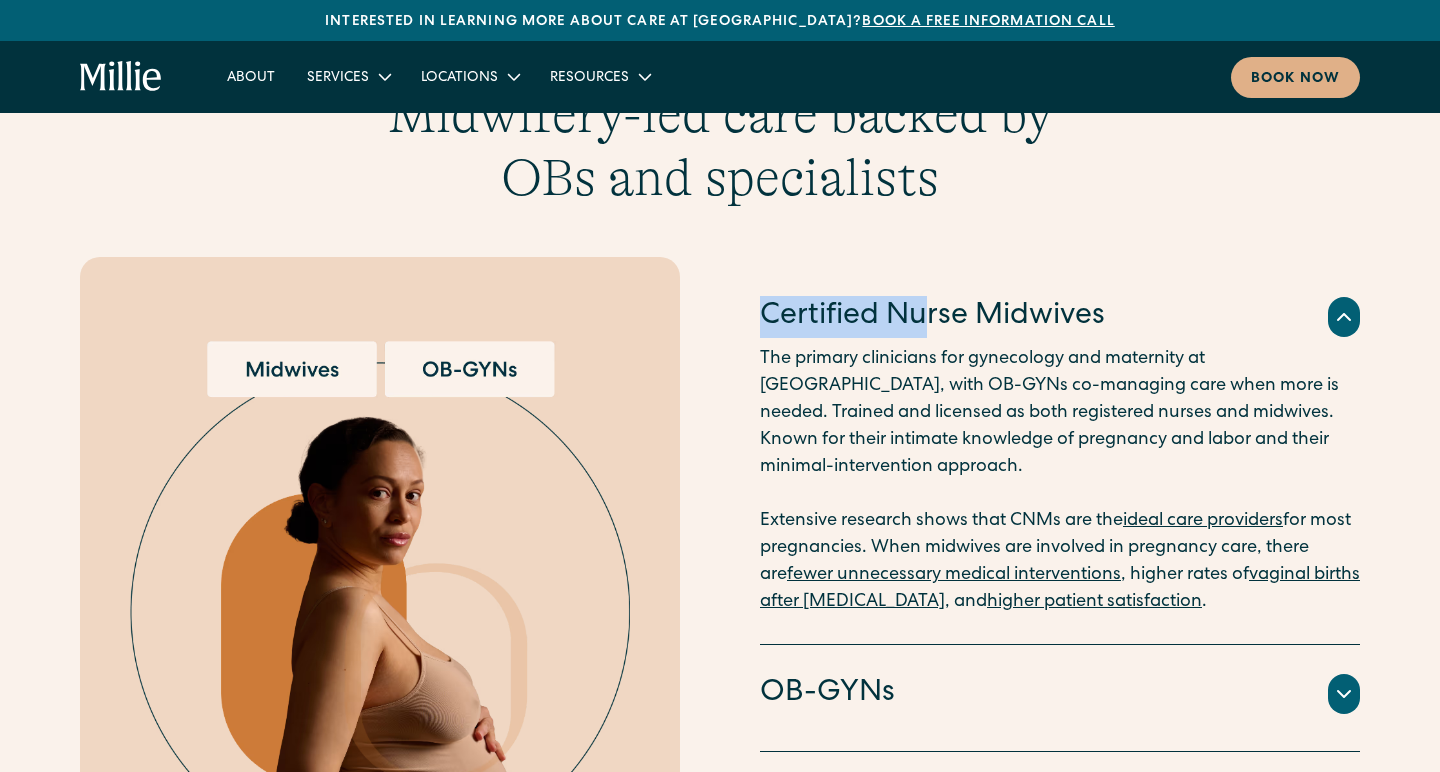 drag, startPoint x: 750, startPoint y: 292, endPoint x: 929, endPoint y: 294, distance: 179.01117 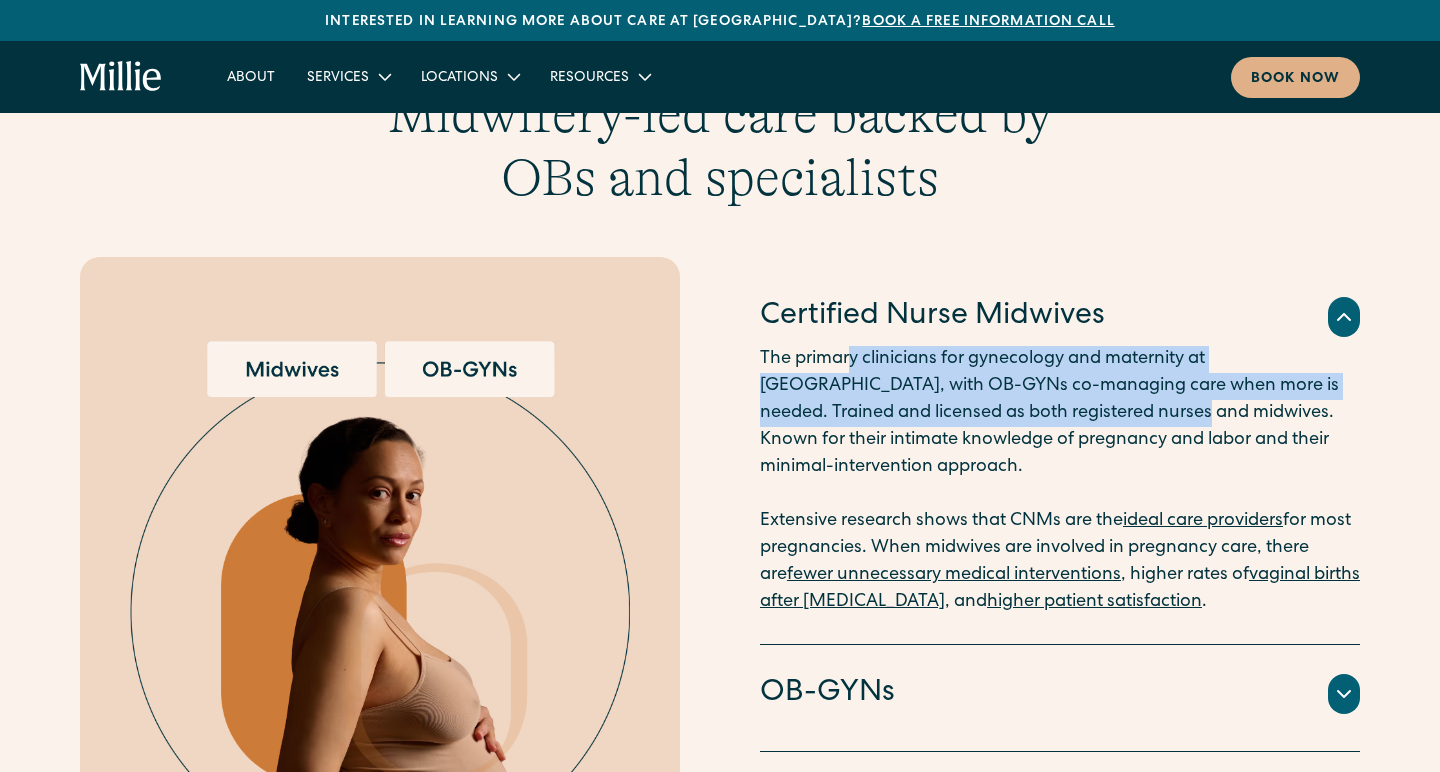 drag, startPoint x: 853, startPoint y: 334, endPoint x: 1041, endPoint y: 372, distance: 191.80199 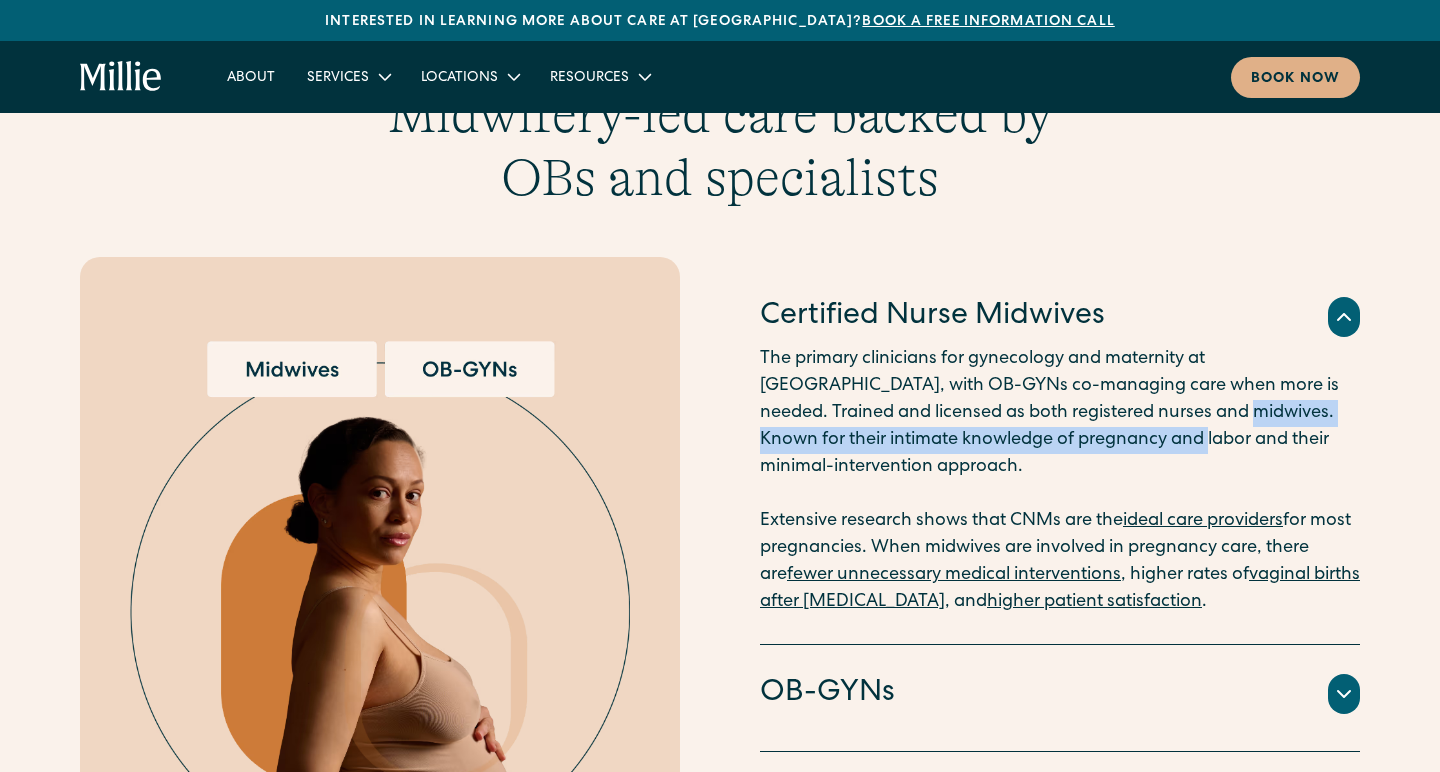 drag, startPoint x: 1088, startPoint y: 373, endPoint x: 1102, endPoint y: 406, distance: 35.846897 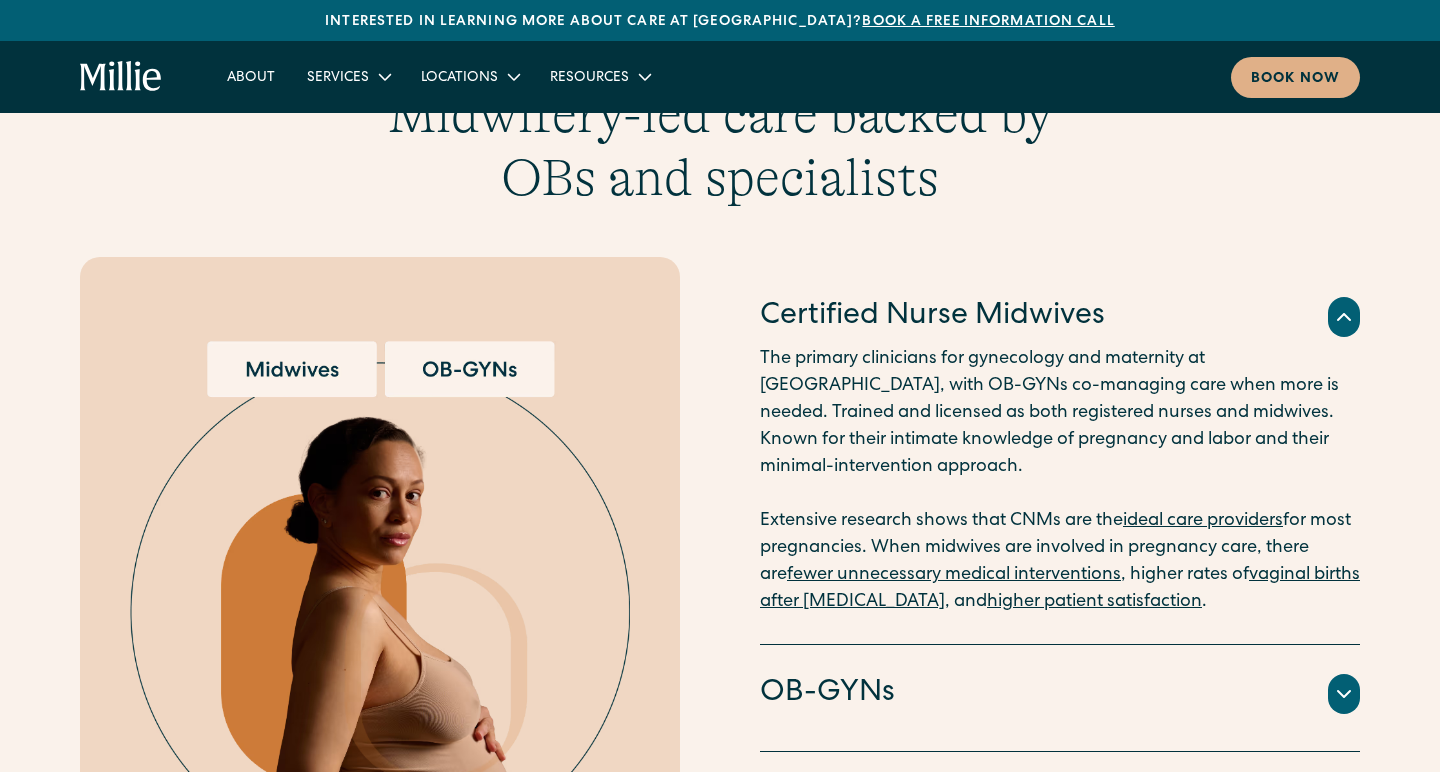 click on "The primary clinicians for gynecology and maternity at Millie, with OB-GYNs co-managing care when more is needed. Trained and licensed as both registered nurses and midwives. Known for their intimate knowledge of pregnancy and labor and their minimal-intervention approach. Extensive research shows that CNMs are the  ideal care providers  for most pregnancies. When midwives are involved in pregnancy care, there are  fewer unnecessary medical interventions , higher rates of  vaginal births after cesarean section , and  higher patient satisfaction ." at bounding box center (1060, 481) 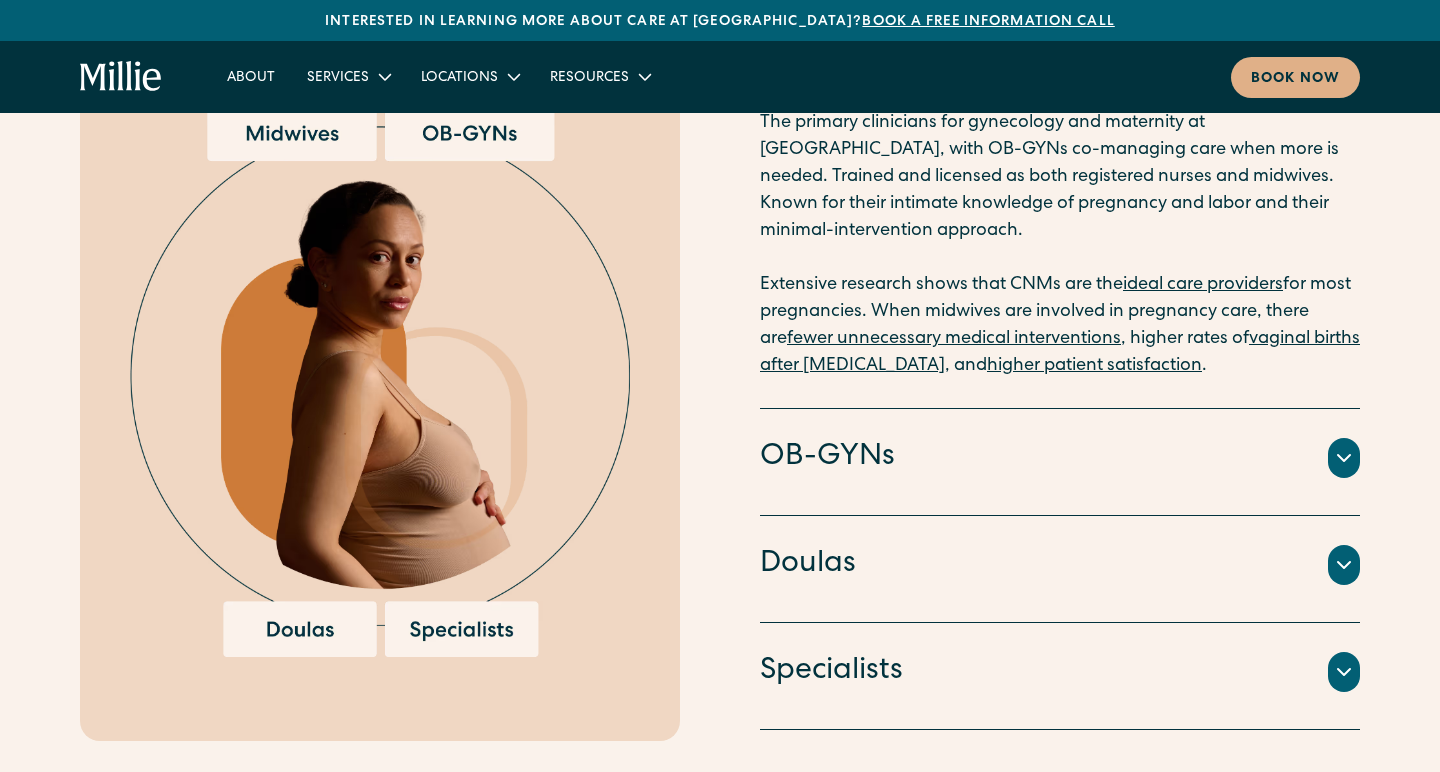 scroll, scrollTop: 2211, scrollLeft: 0, axis: vertical 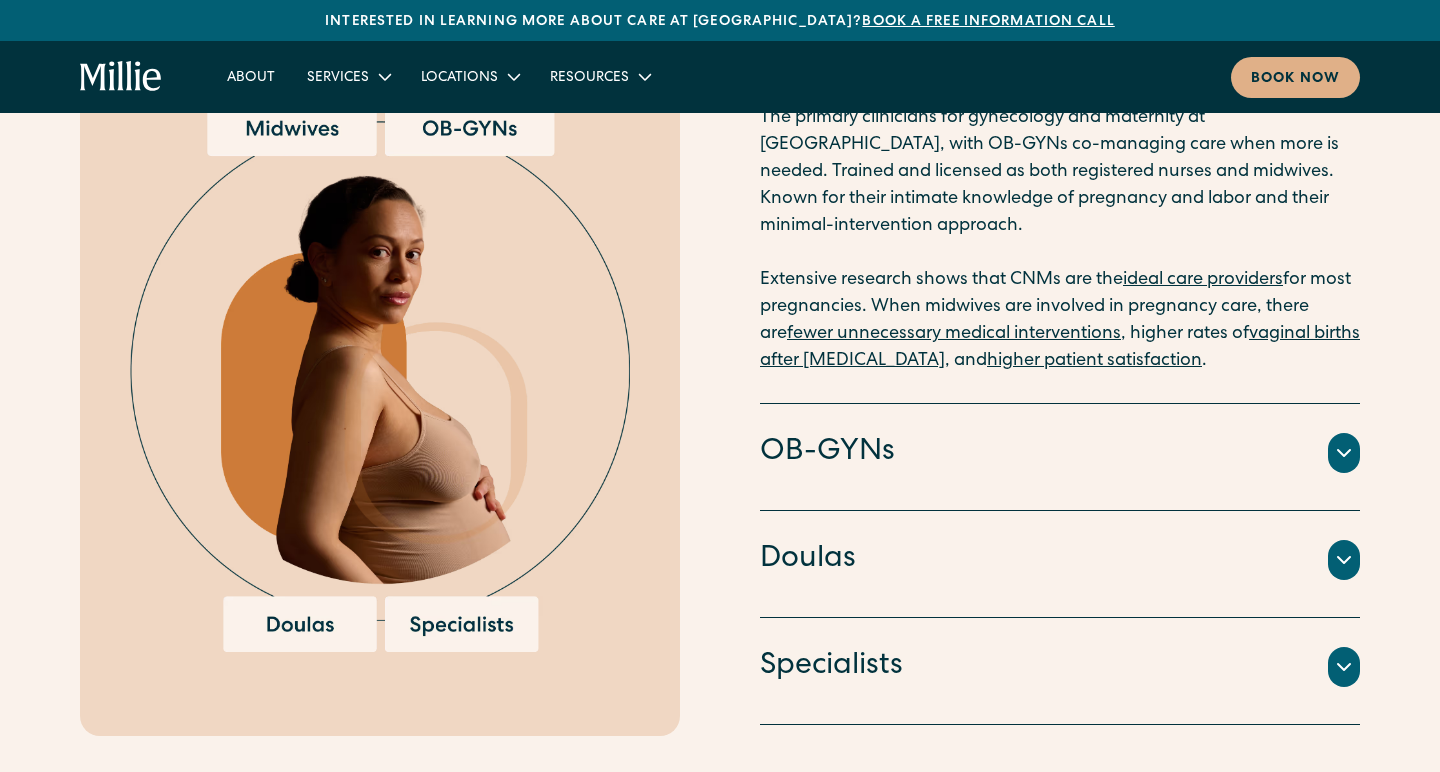click on "OB-GYNs Doctors and surgeons trained to perform cesarean sections, vacuum or forcep deliveries, and other procedures in more complex pregnancies. Some OBs further specialize to become Maternal Fetal Medicine (MFM) specialists or perinatologists. At Millie, hospital-based OB-GYNs co-manage care alongside Millie midwives when additional expertise is needed to manage your pregnancy." at bounding box center (1060, 457) 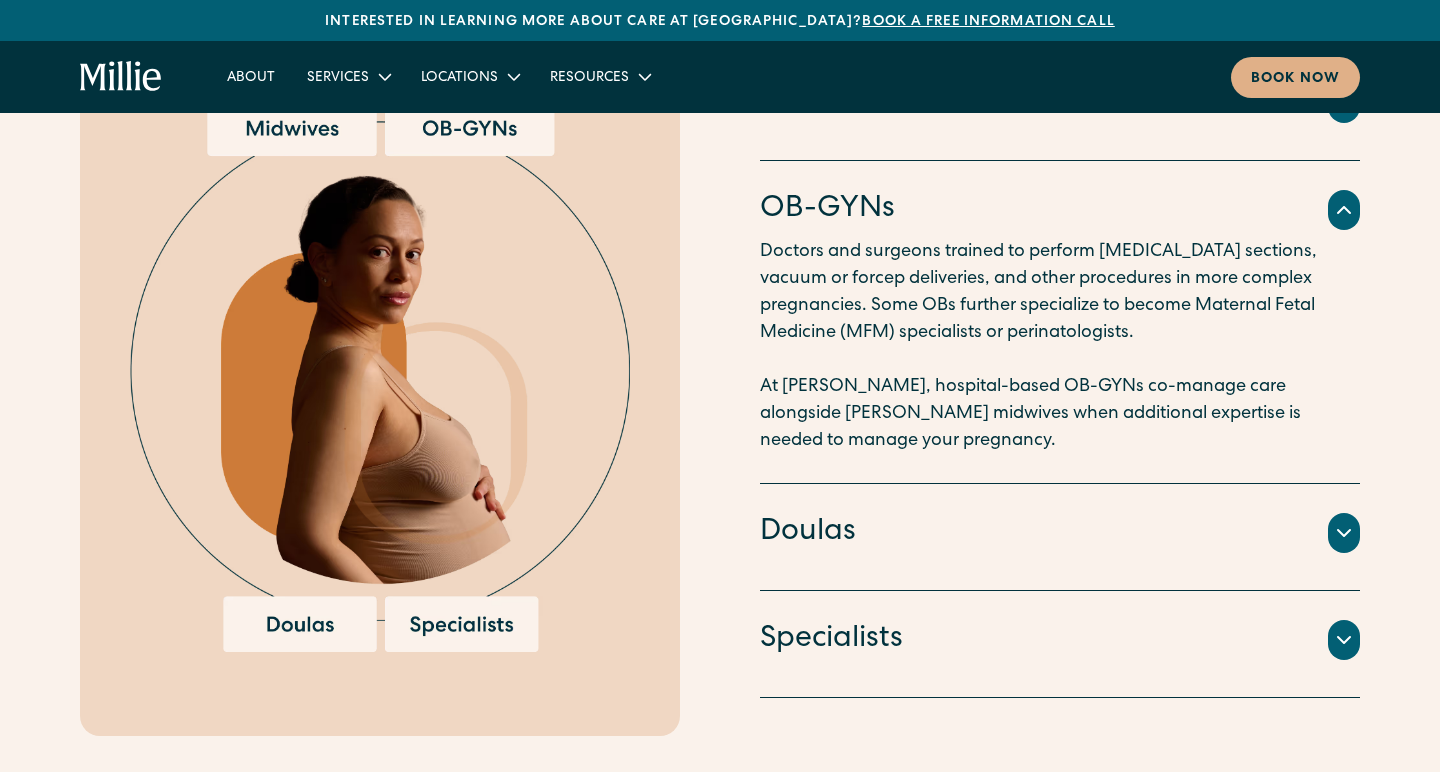 click 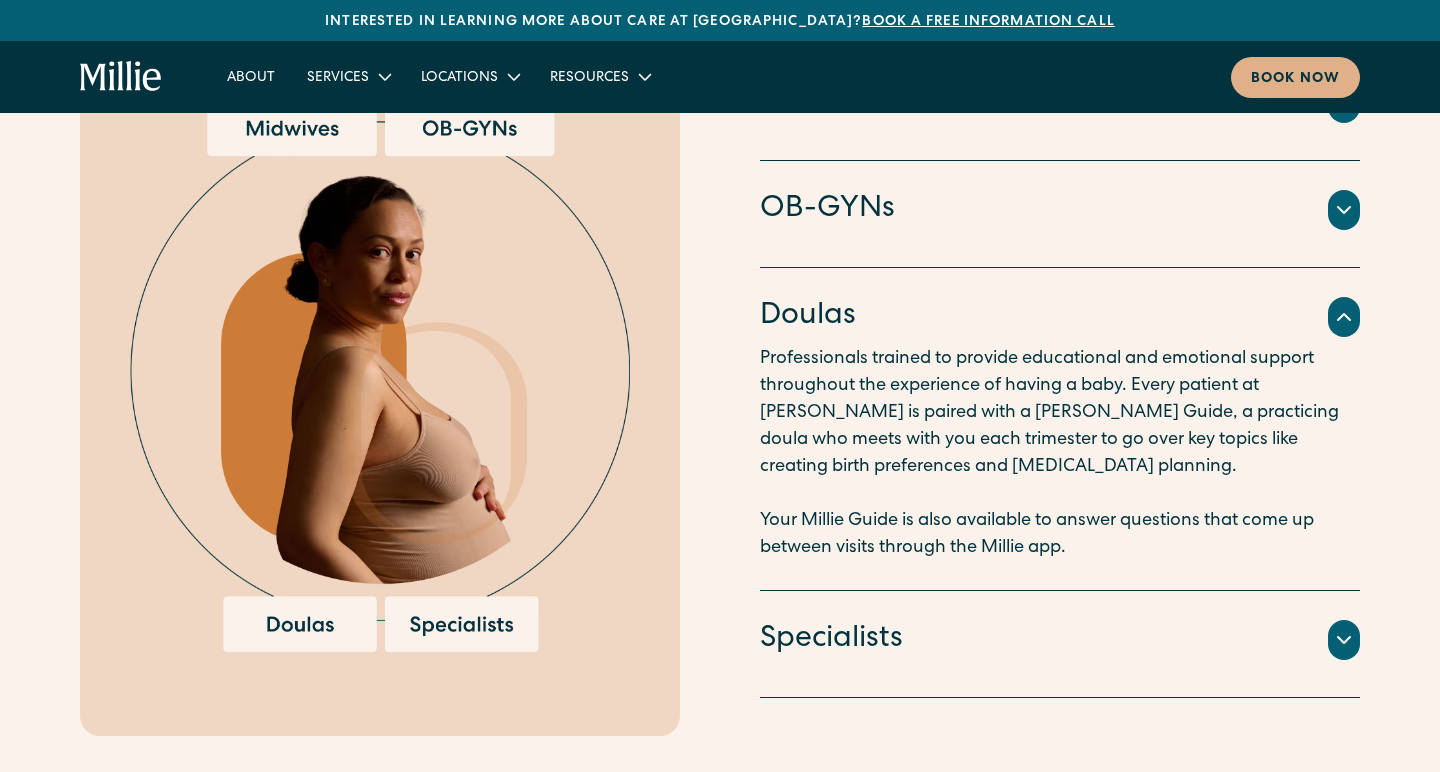 click 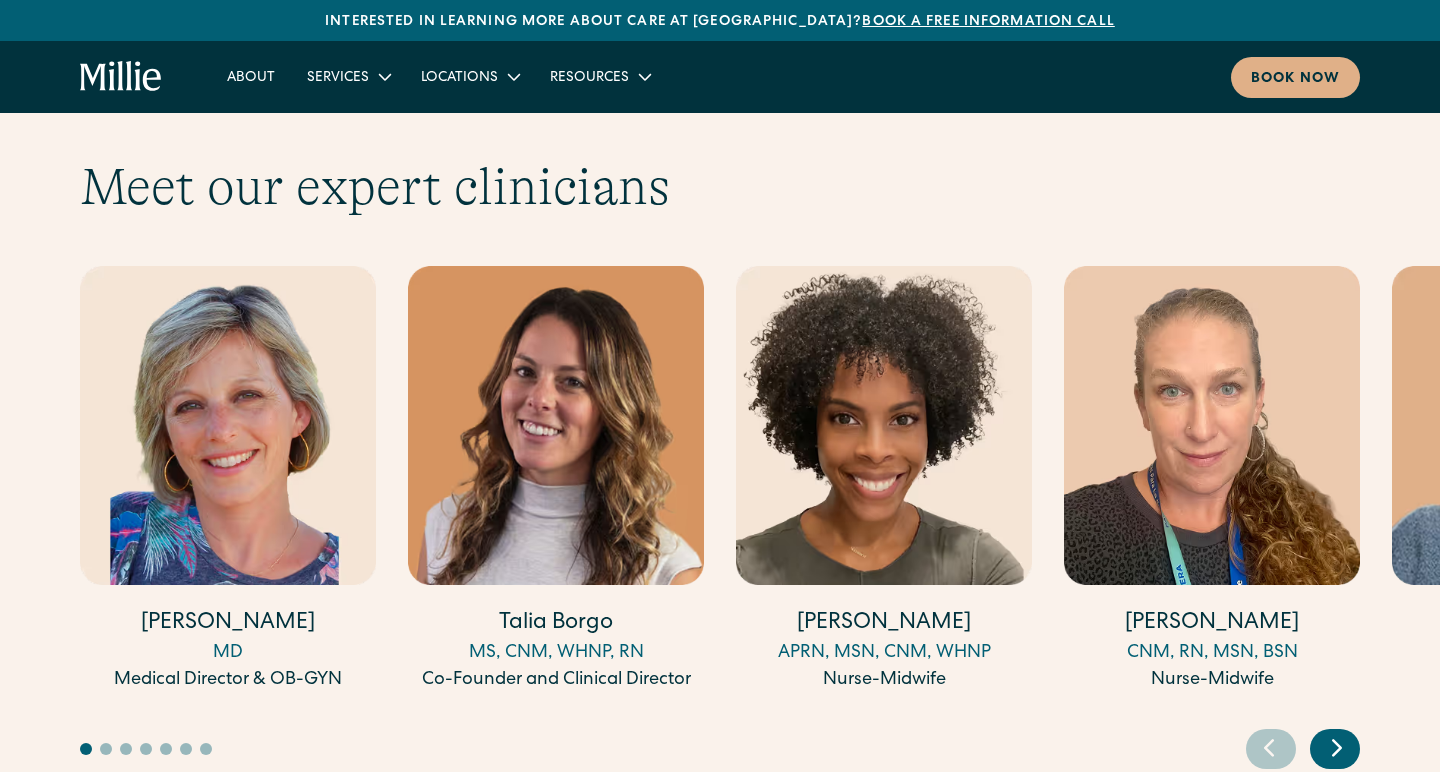 scroll, scrollTop: 5468, scrollLeft: 0, axis: vertical 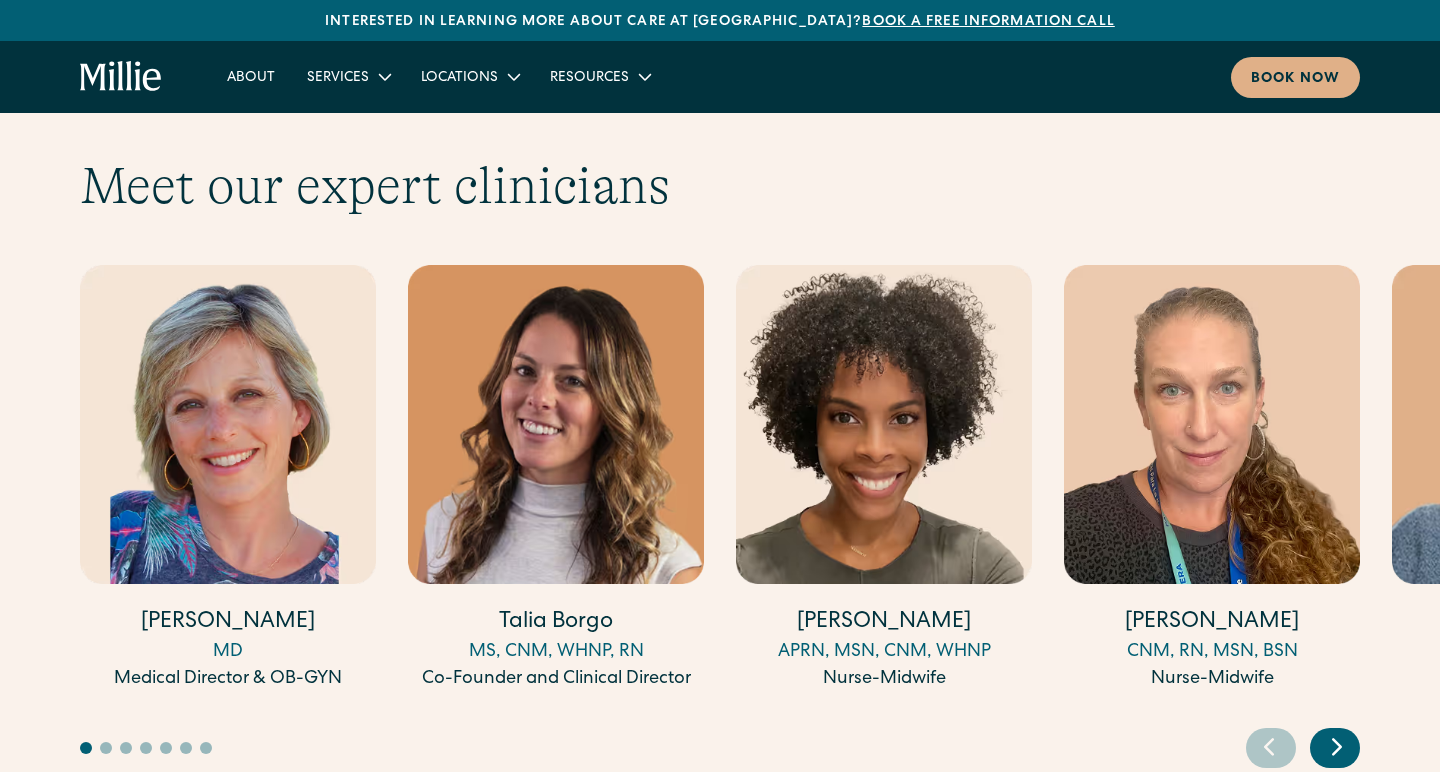 click 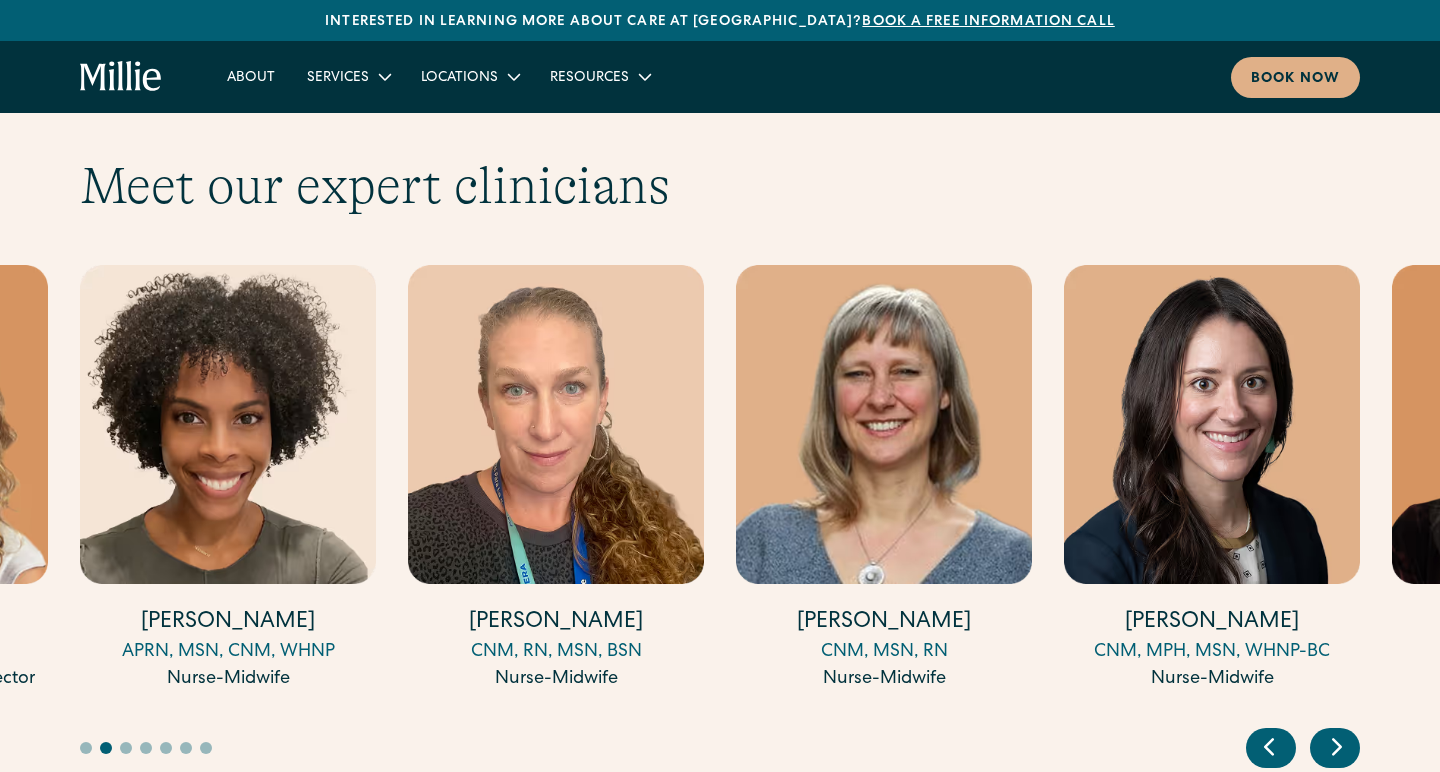 click 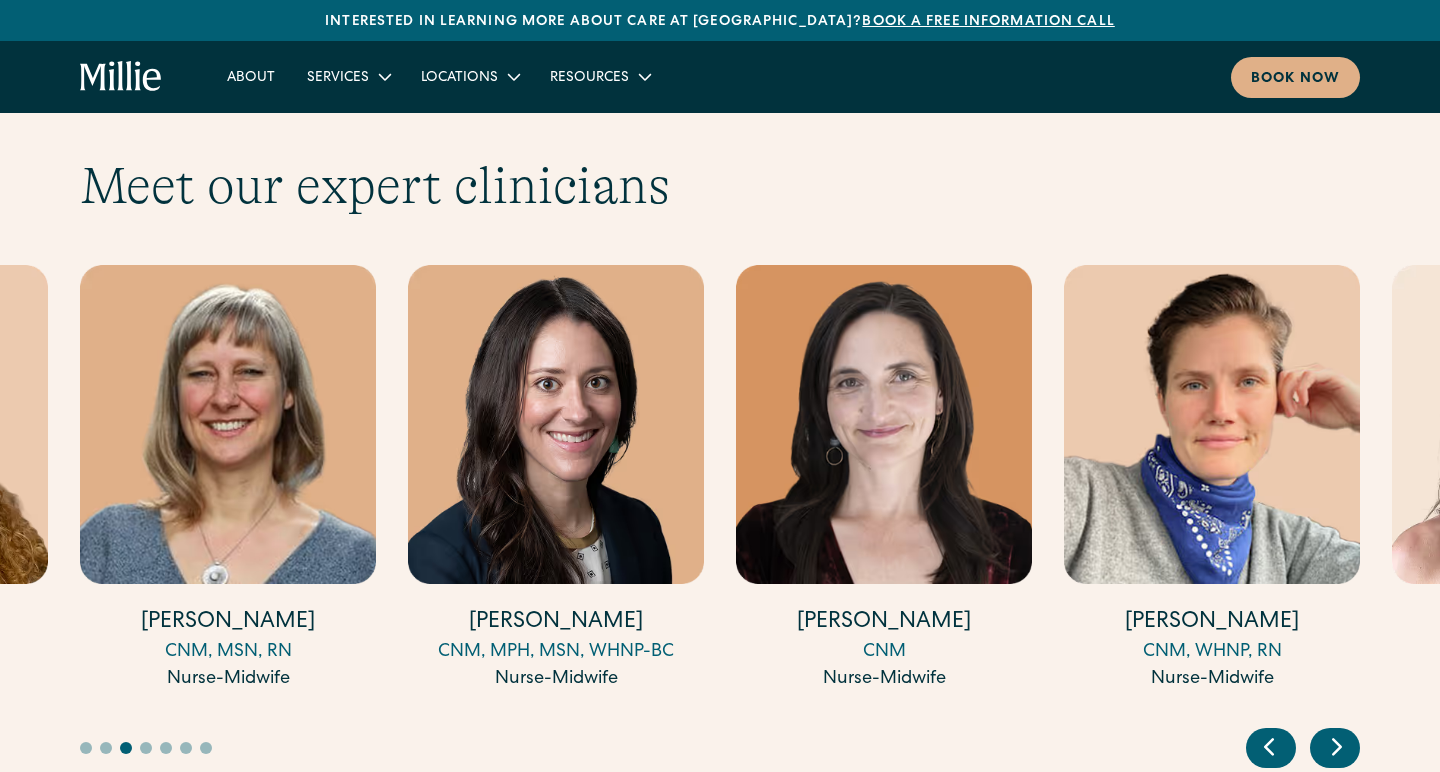 click 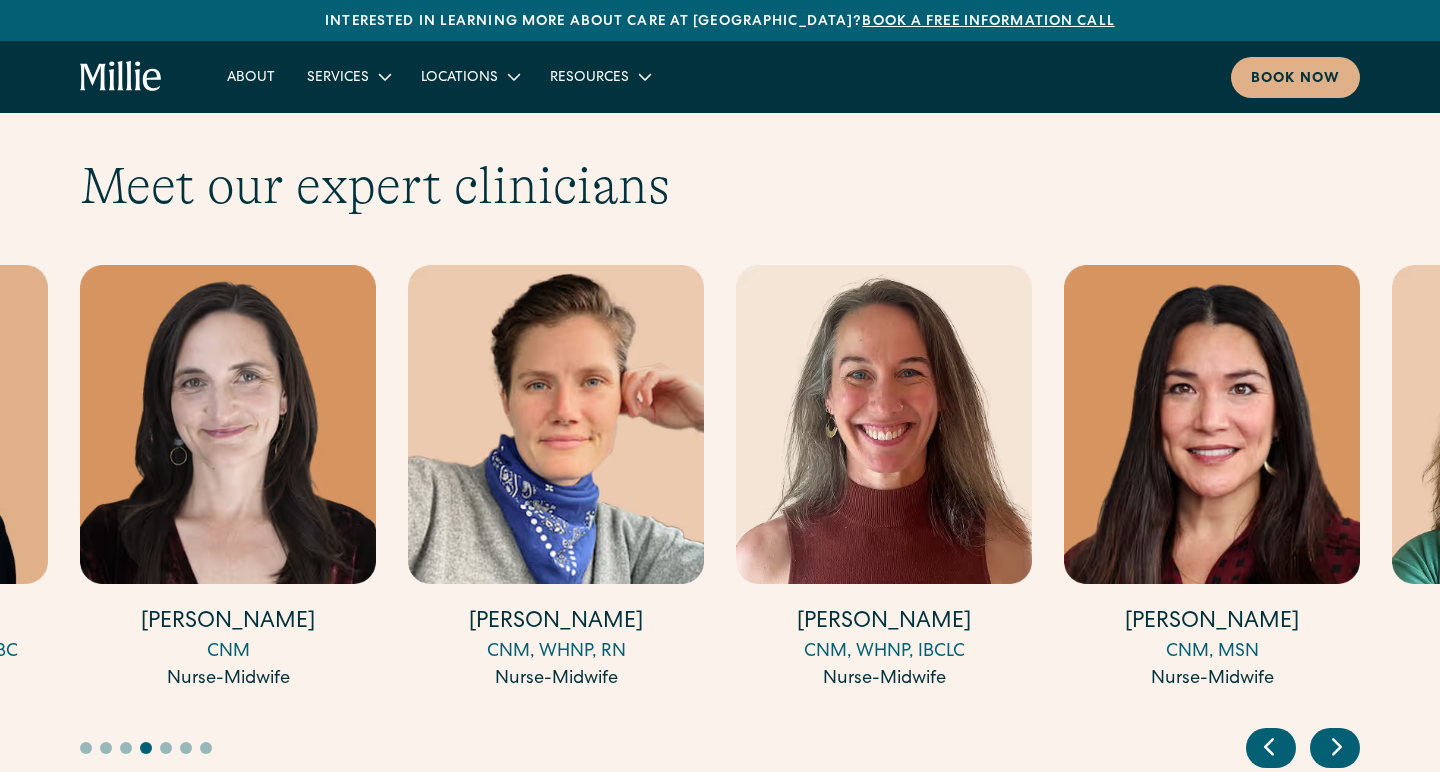 click 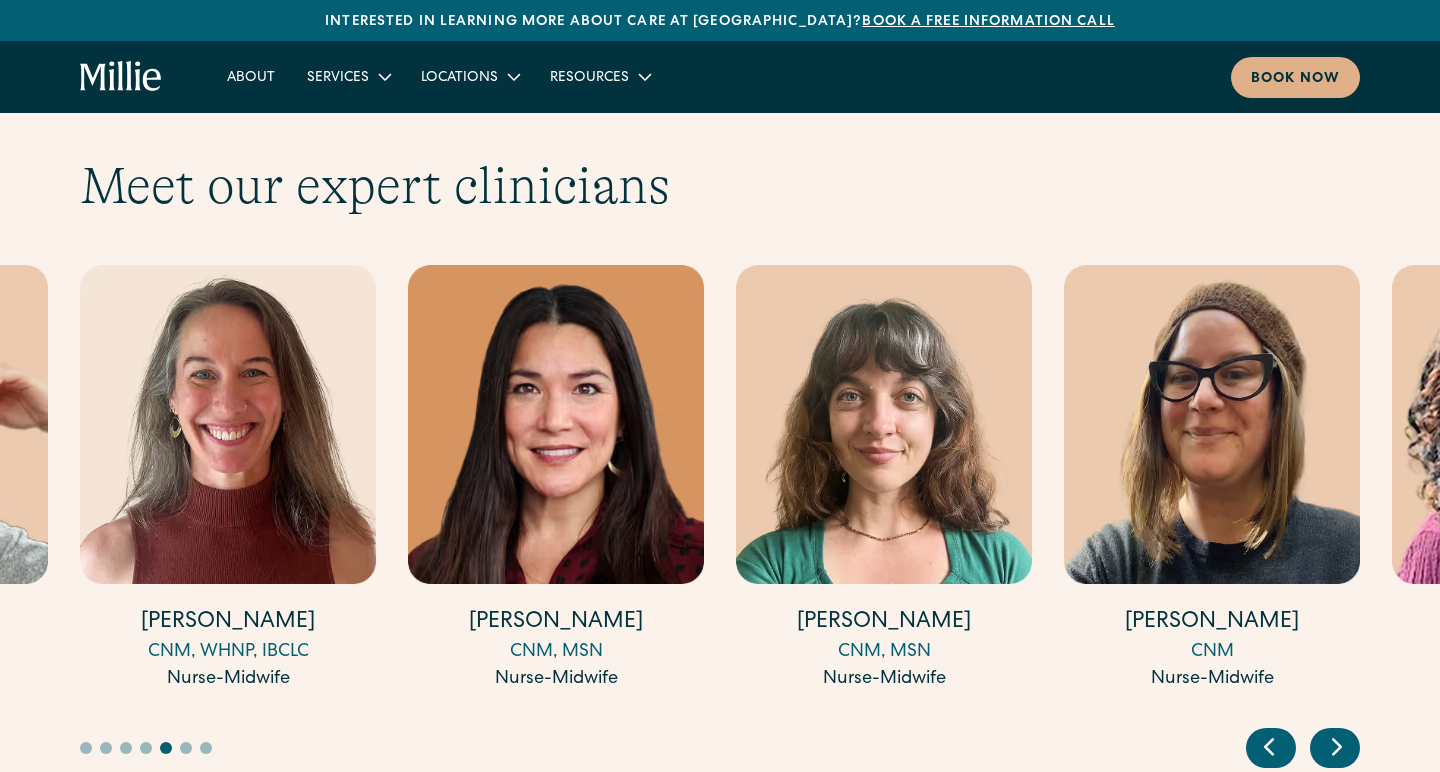 click 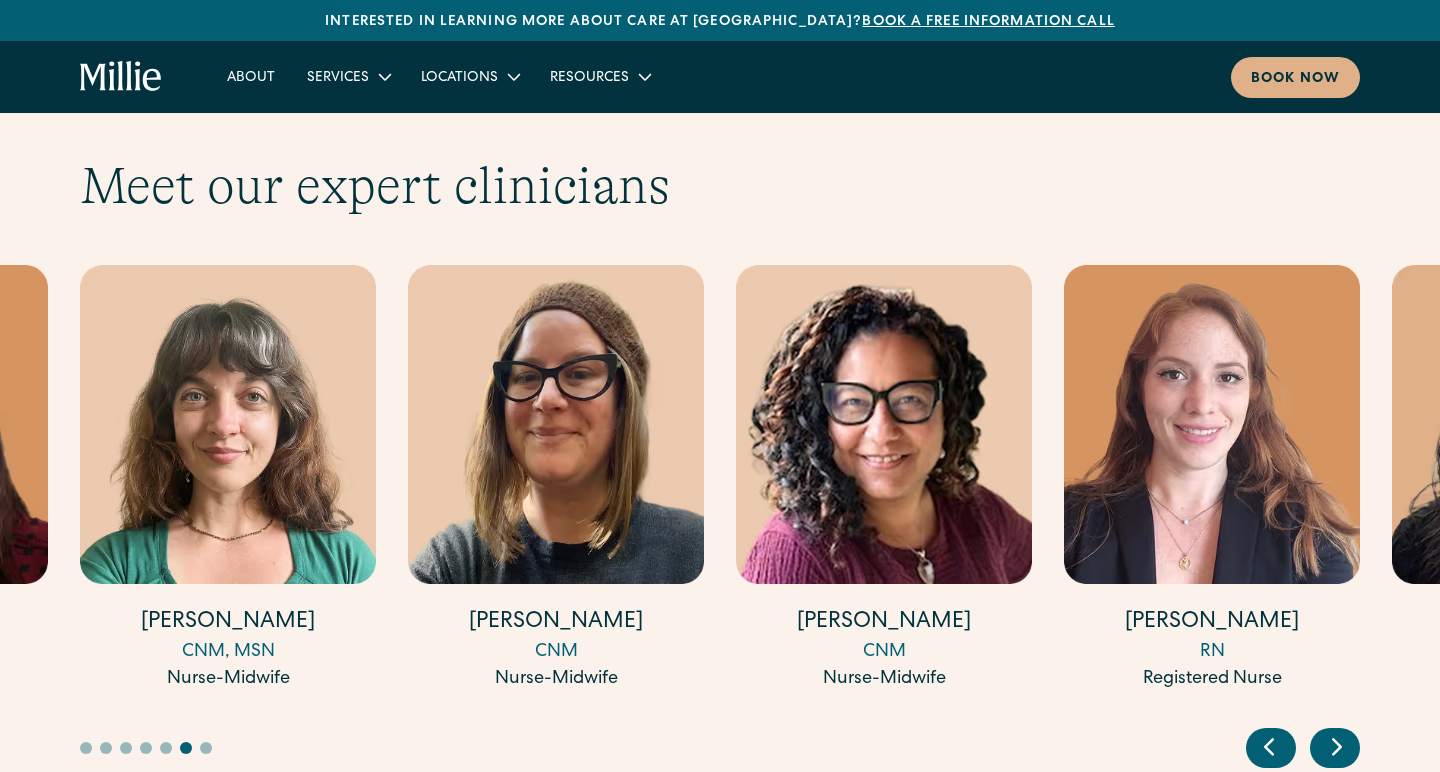 click 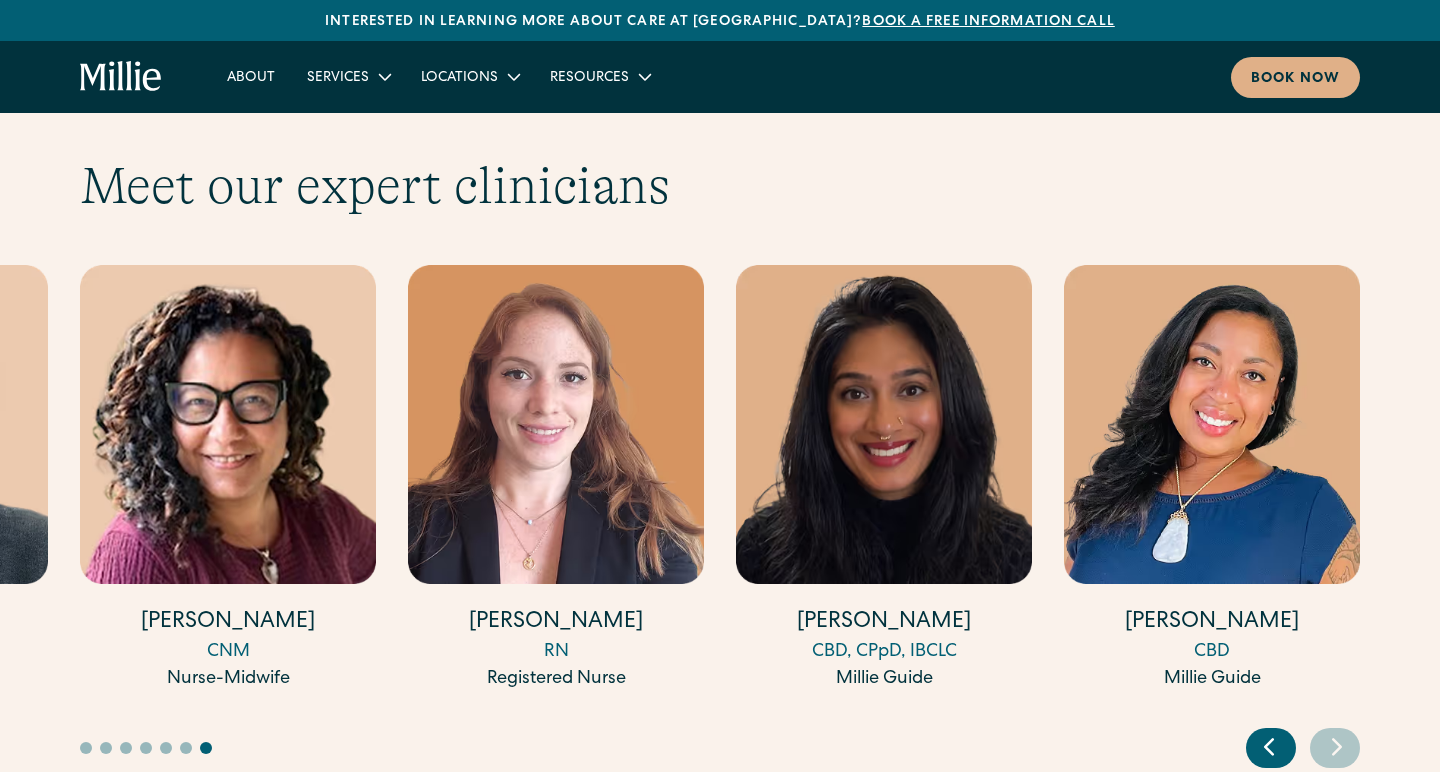 click 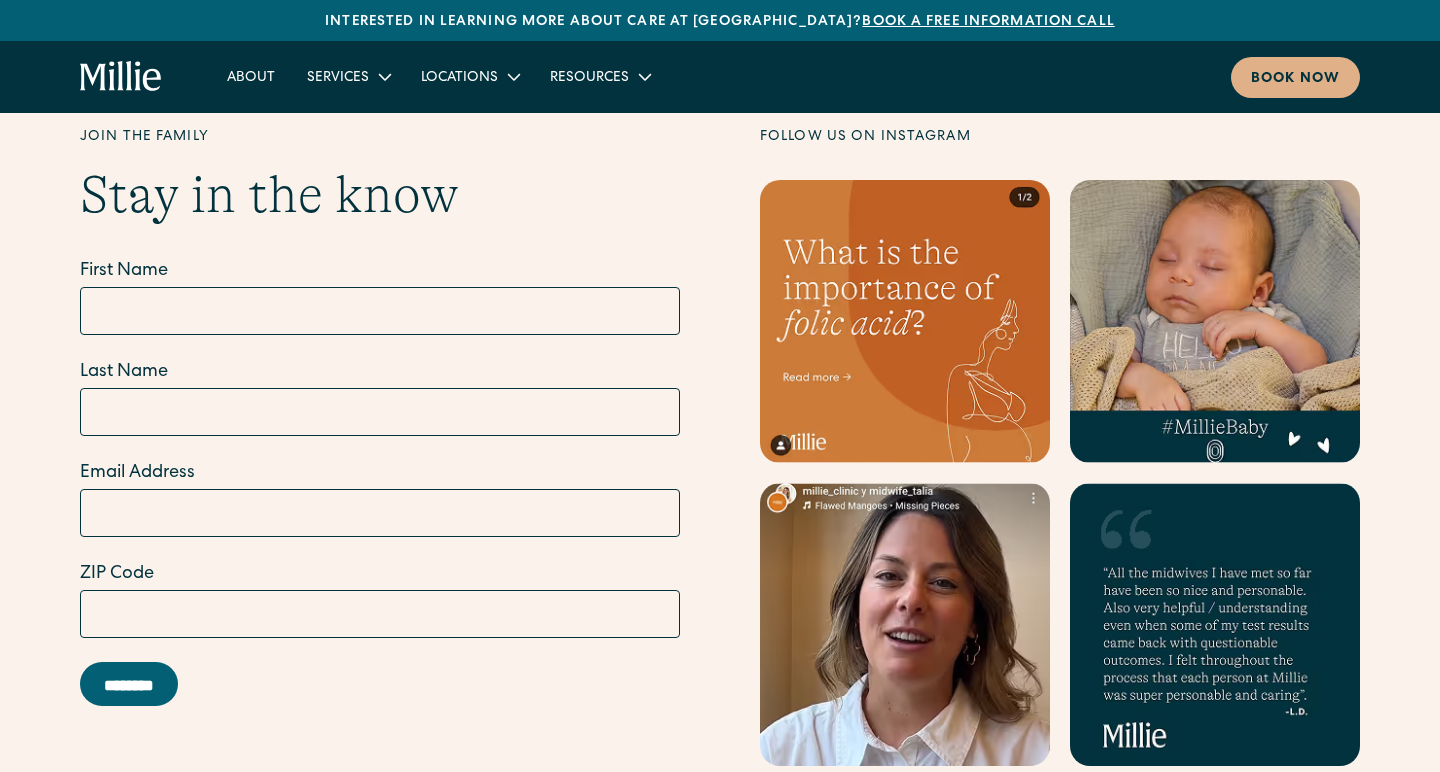 scroll, scrollTop: 7569, scrollLeft: 0, axis: vertical 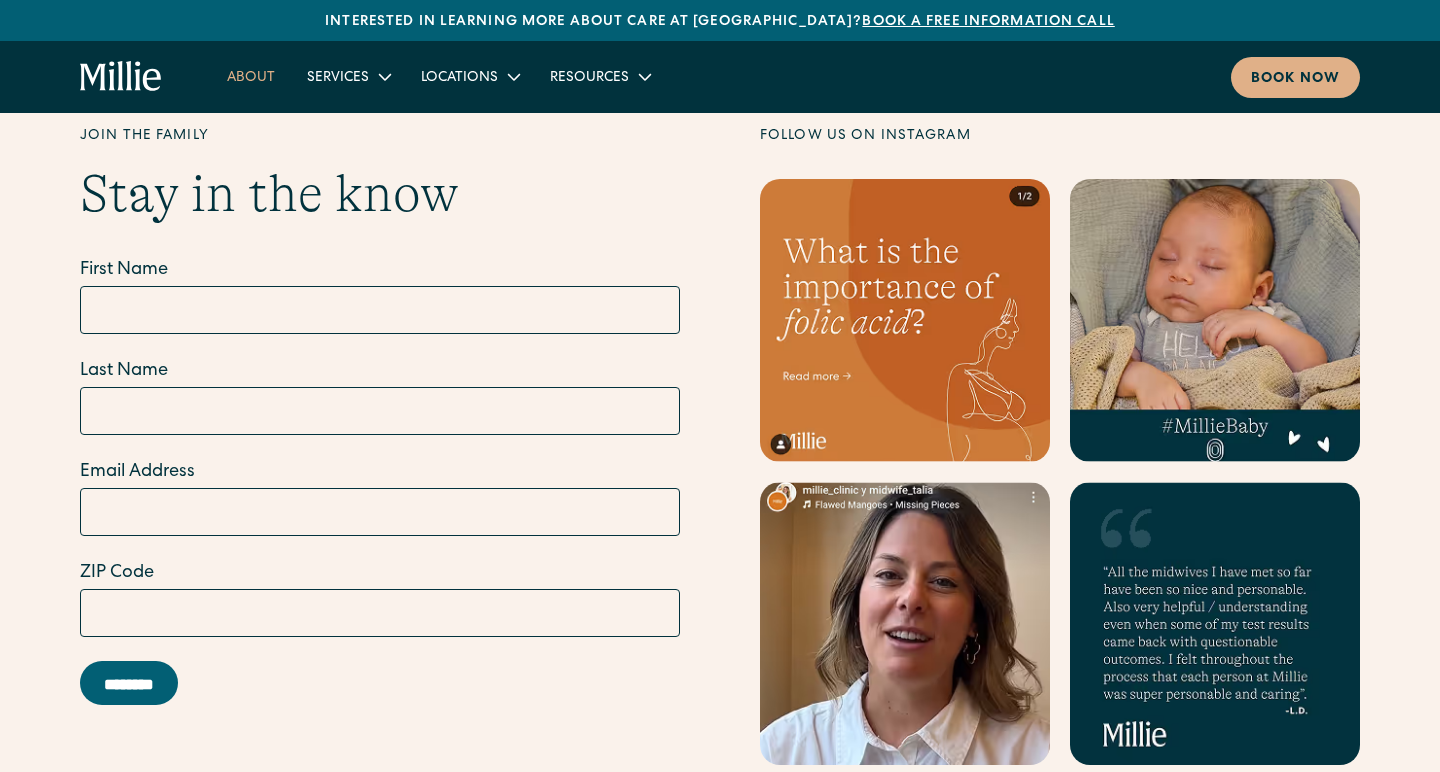 click on "About" at bounding box center (251, 76) 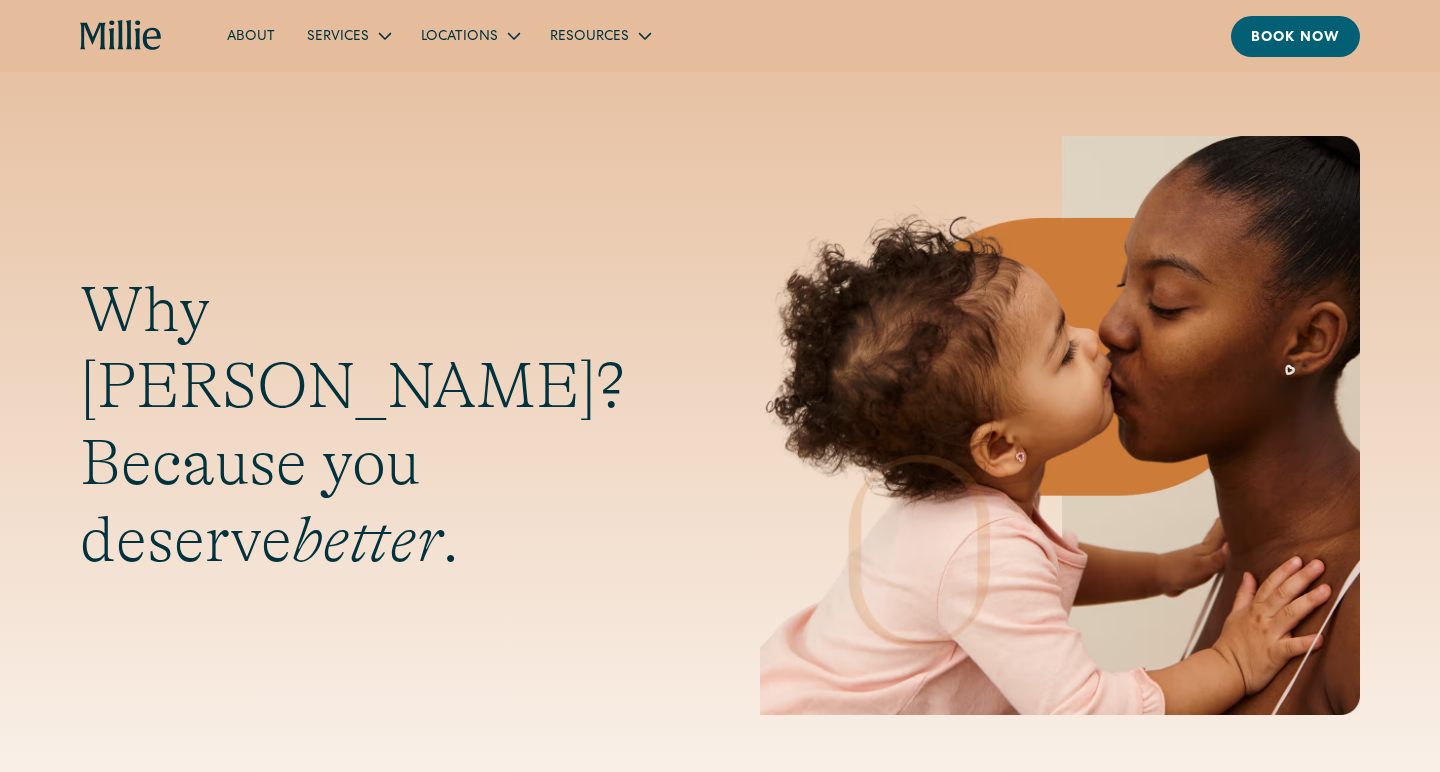 scroll, scrollTop: 0, scrollLeft: 0, axis: both 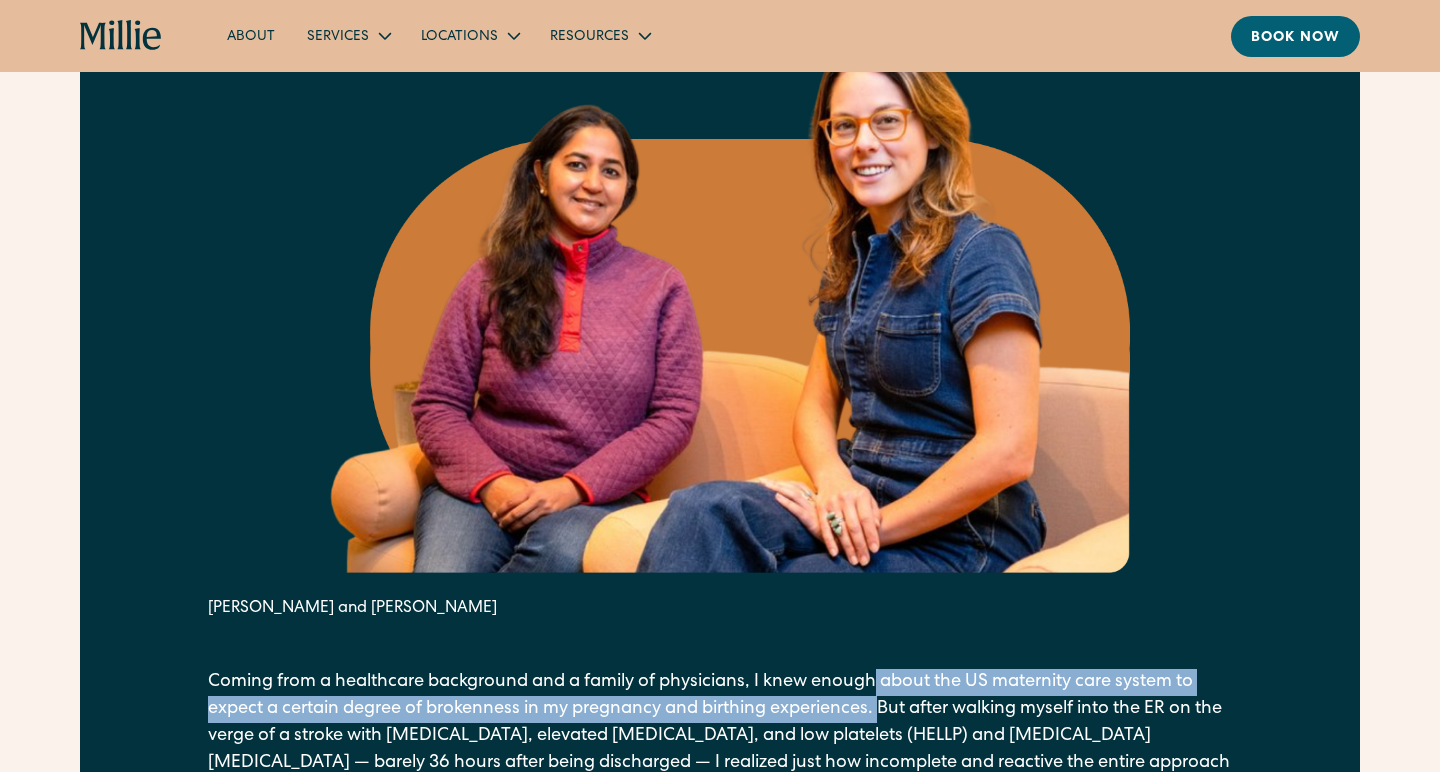 drag, startPoint x: 877, startPoint y: 683, endPoint x: 884, endPoint y: 710, distance: 27.89265 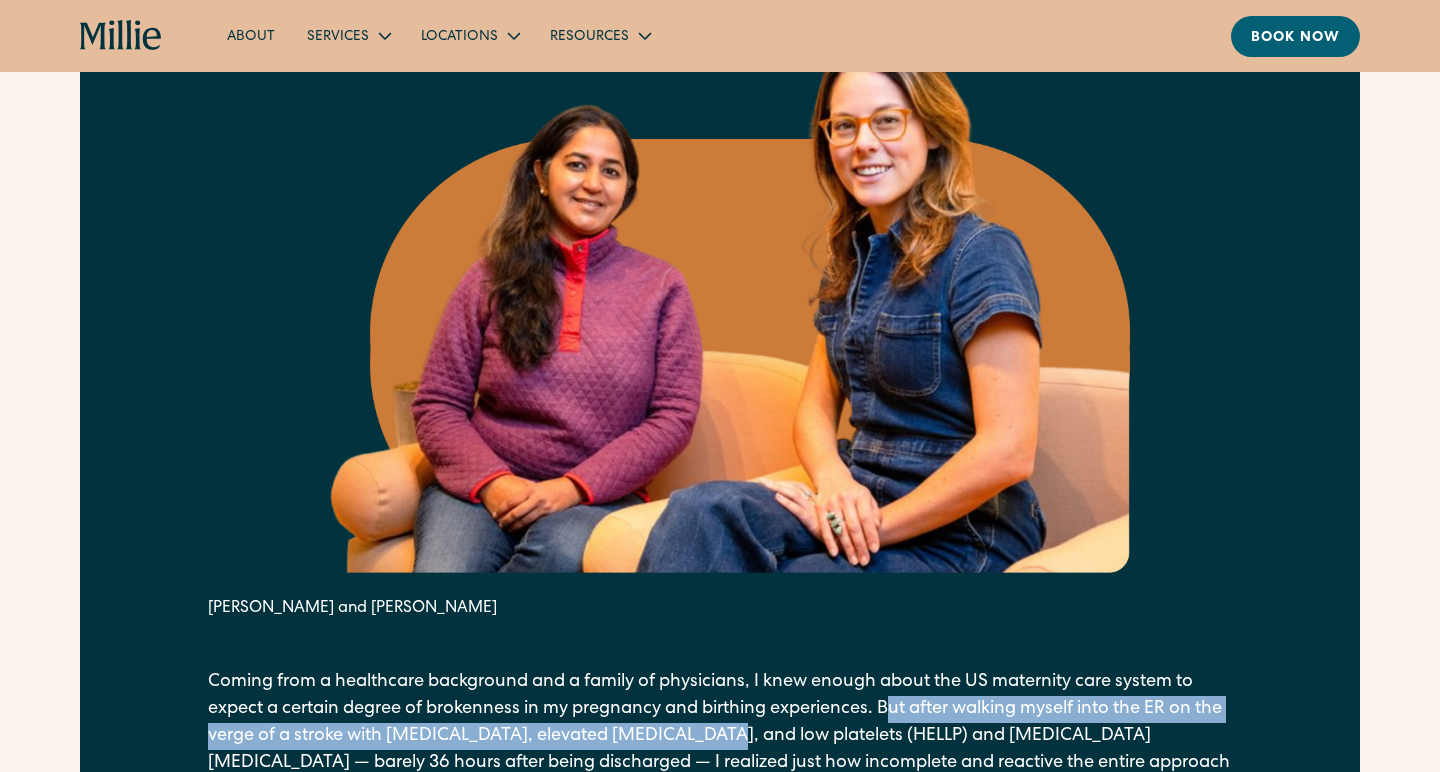 drag, startPoint x: 901, startPoint y: 710, endPoint x: 745, endPoint y: 727, distance: 156.92355 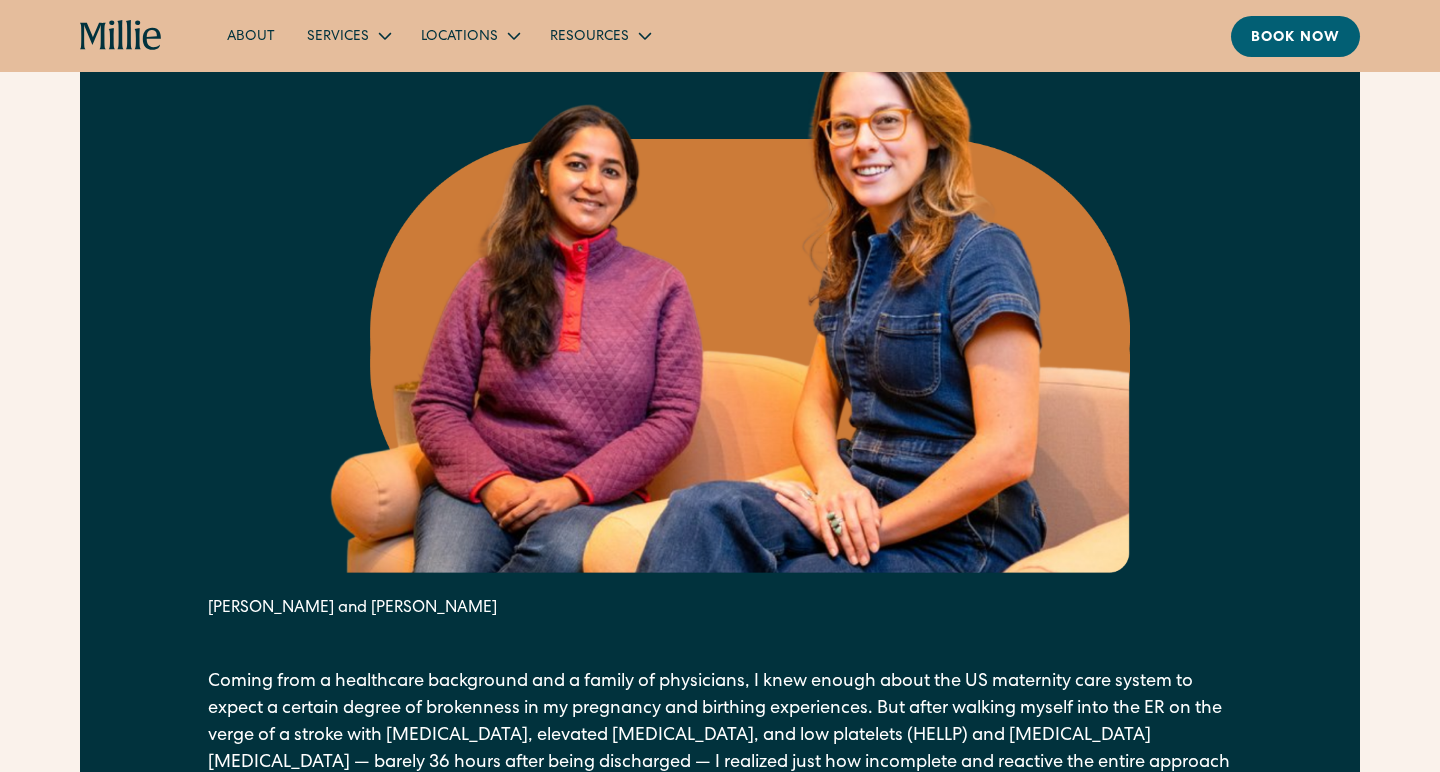 click on "Coming from a healthcare background and a family of physicians, I knew enough about the US maternity care system to expect a certain degree of brokenness in my pregnancy and birthing experiences. But after walking myself into the ER on the verge of a stroke with hemolysis, elevated Liver enzymes, and low platelets (HELLP) and postpartum preeclampsia — barely 36 hours after being discharged — I realized just how incomplete and reactive the entire approach actually was." at bounding box center (720, 736) 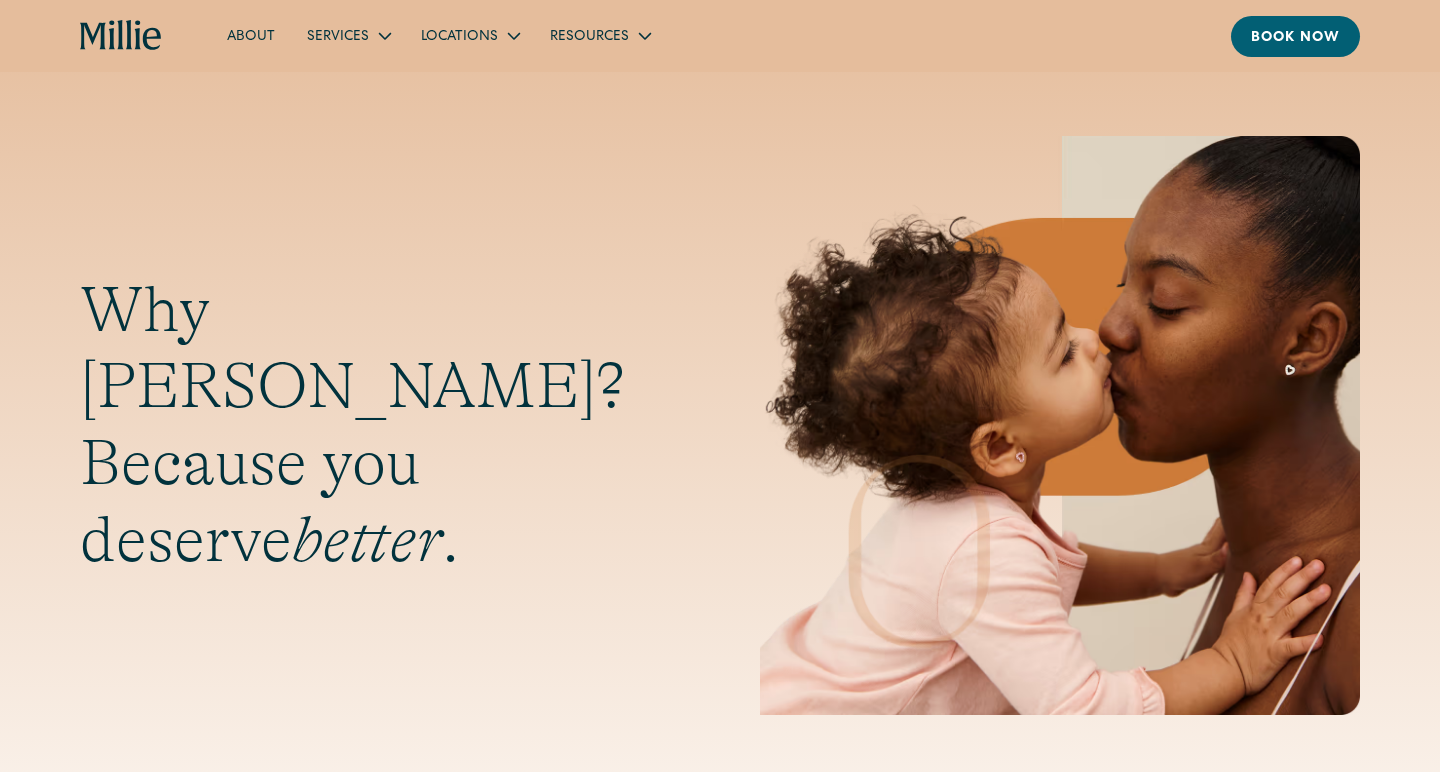 scroll, scrollTop: 0, scrollLeft: 0, axis: both 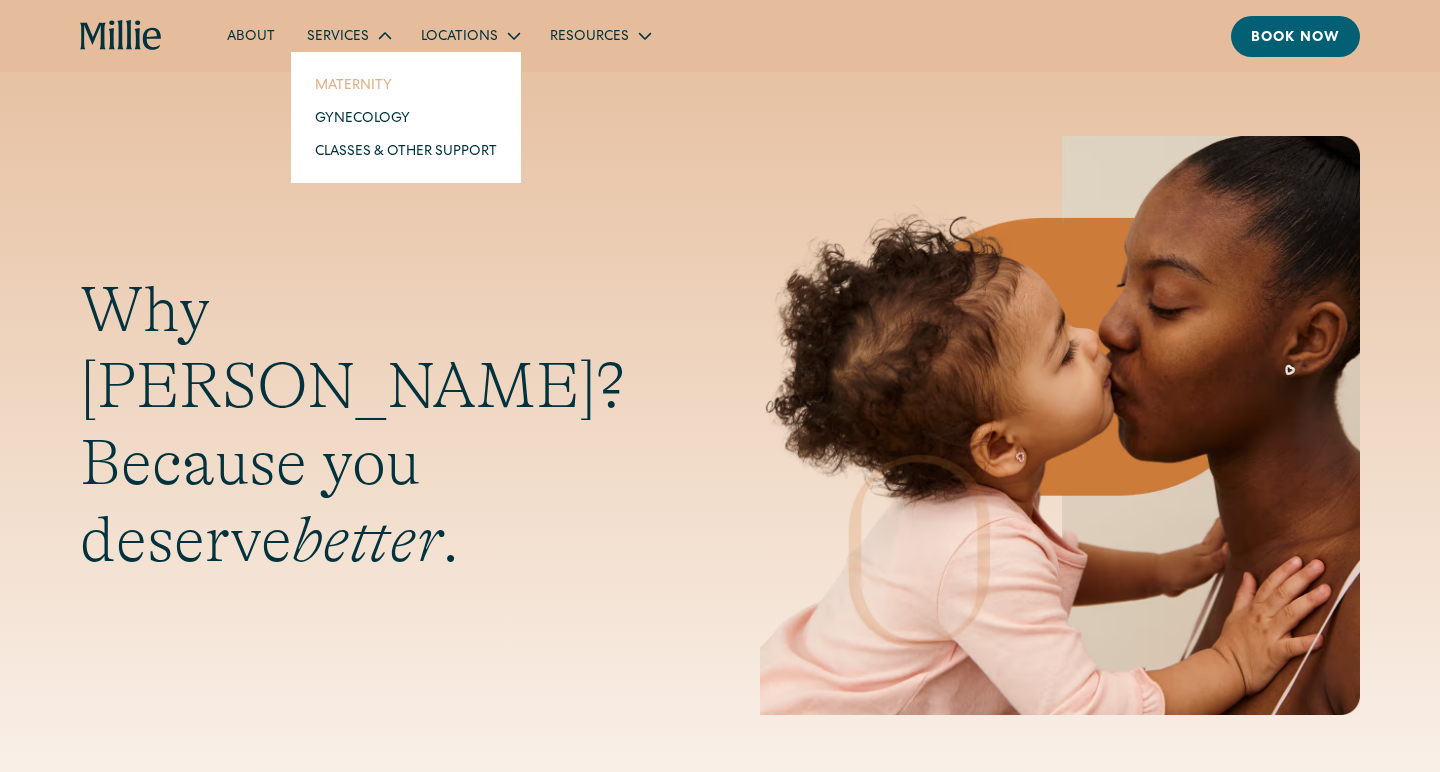 click on "Maternity" at bounding box center (406, 84) 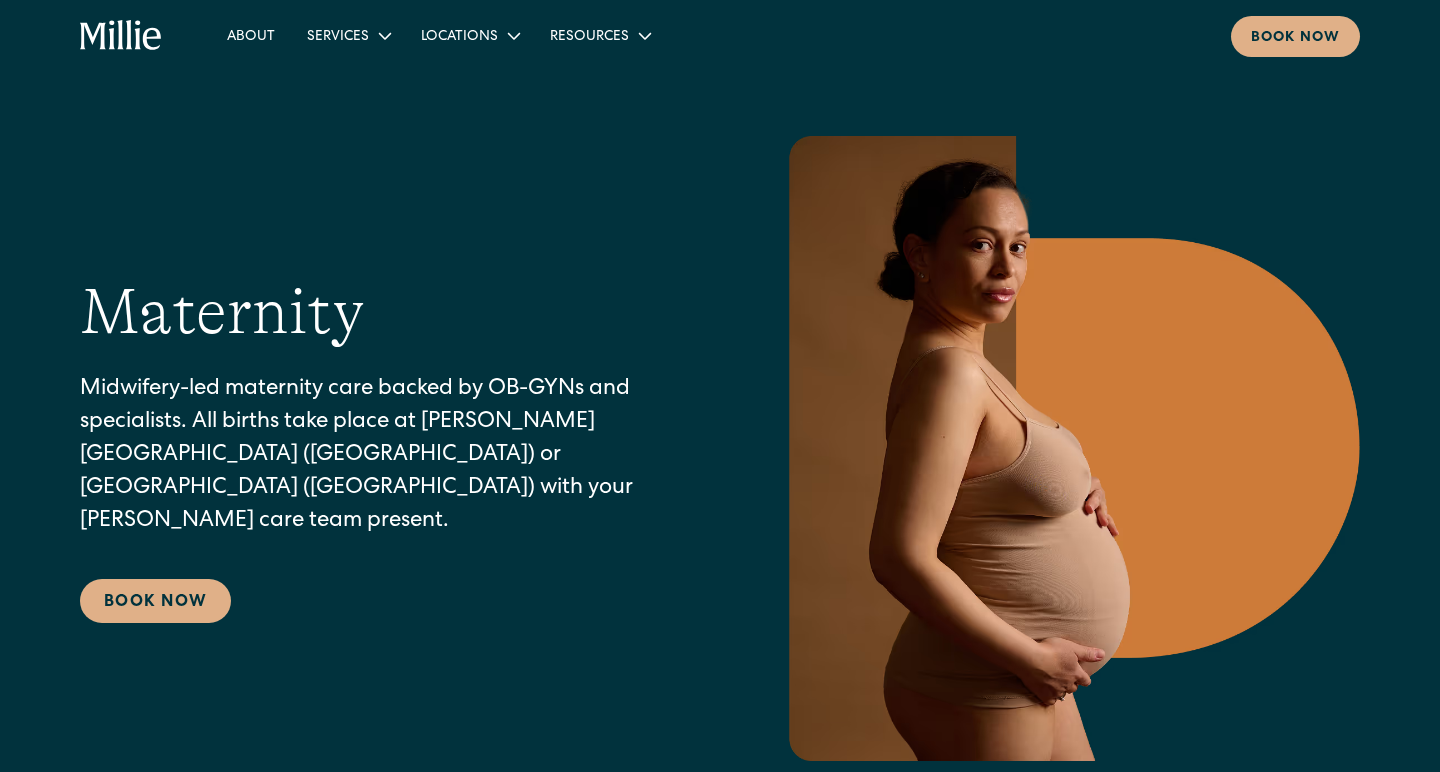 scroll, scrollTop: 0, scrollLeft: 0, axis: both 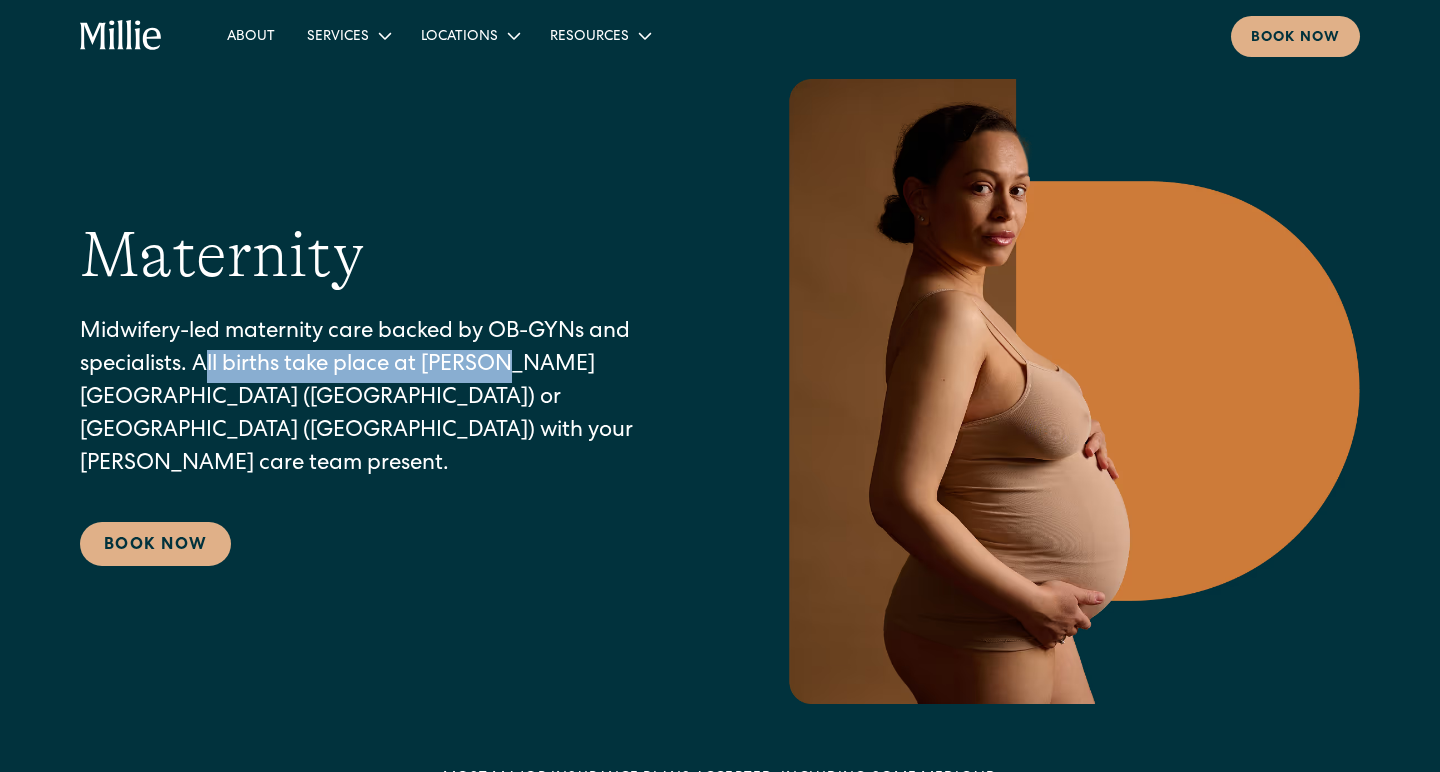 drag, startPoint x: 206, startPoint y: 380, endPoint x: 501, endPoint y: 377, distance: 295.01526 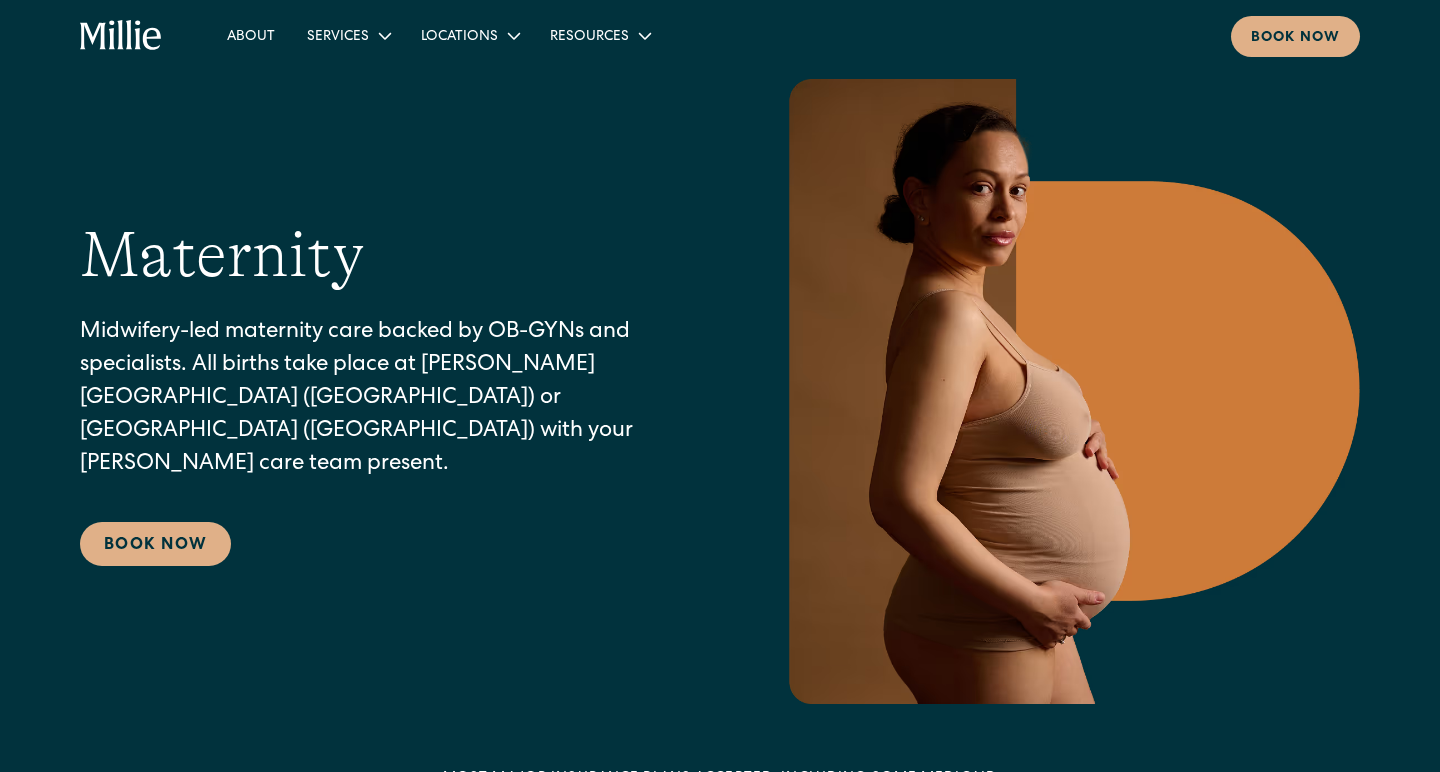 click on "Midwifery-led maternity care backed by OB-GYNs and specialists. All births take place at Alta Bates Hospital (Berkeley) or Good Samaritan Hospital (South Bay) with your Millie care team present." at bounding box center [388, 399] 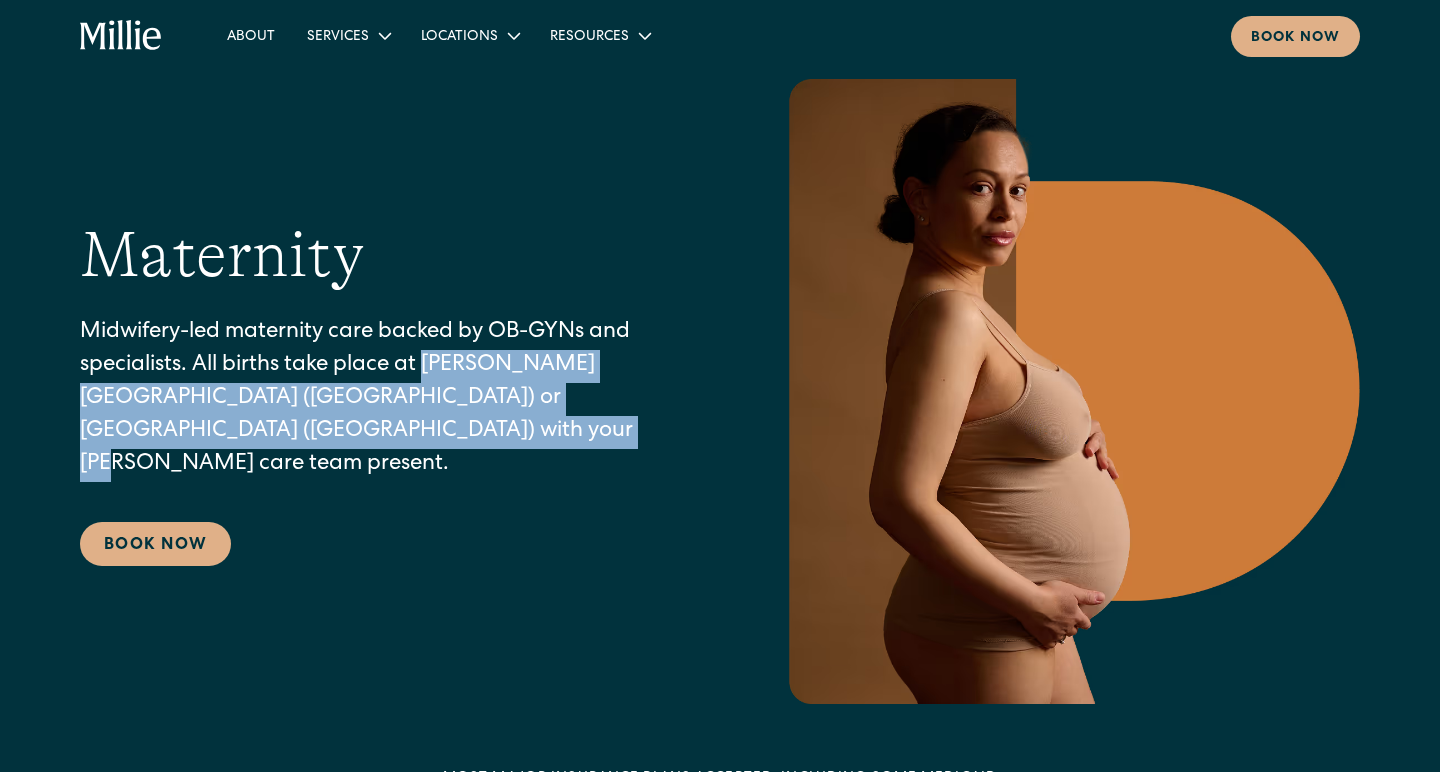 drag, startPoint x: 433, startPoint y: 380, endPoint x: 340, endPoint y: 458, distance: 121.37957 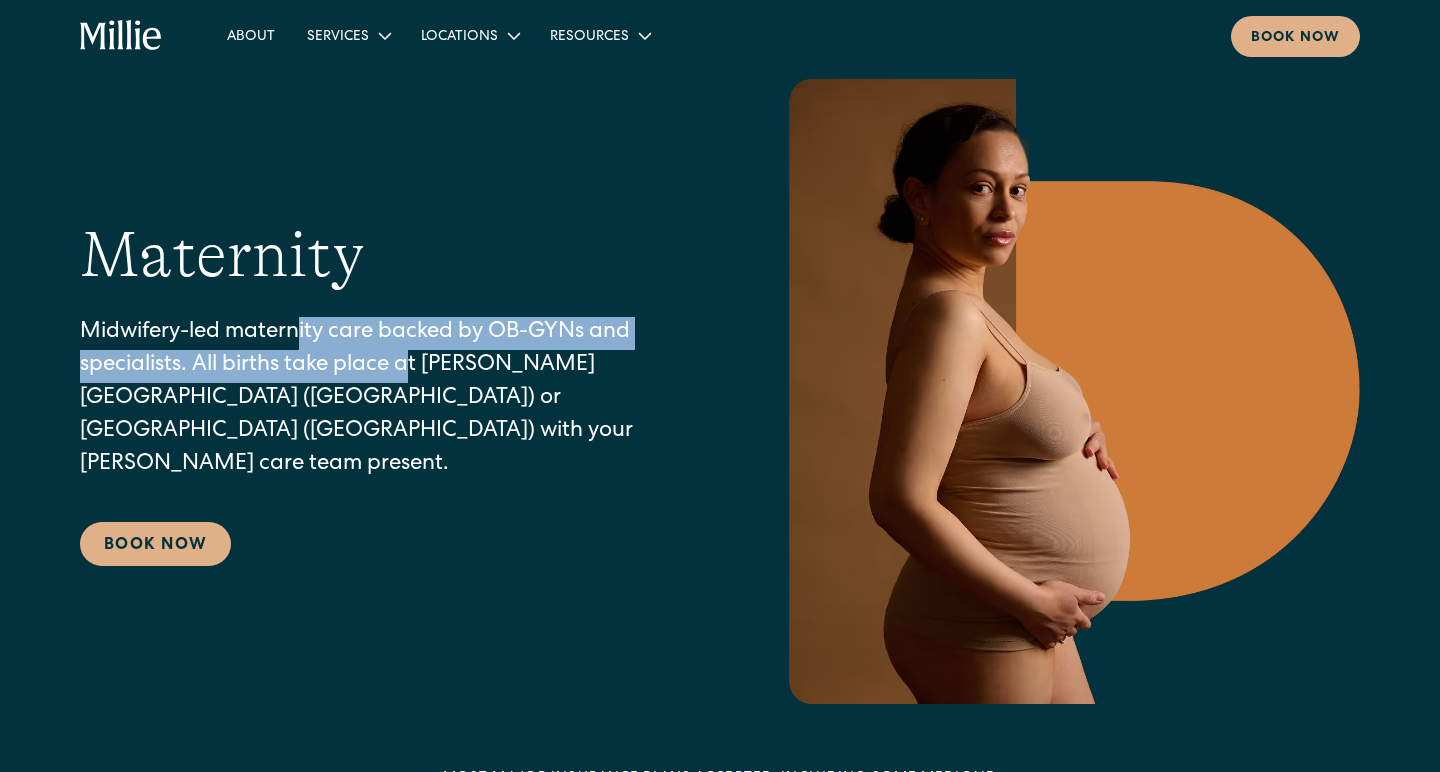 drag, startPoint x: 302, startPoint y: 340, endPoint x: 414, endPoint y: 365, distance: 114.75626 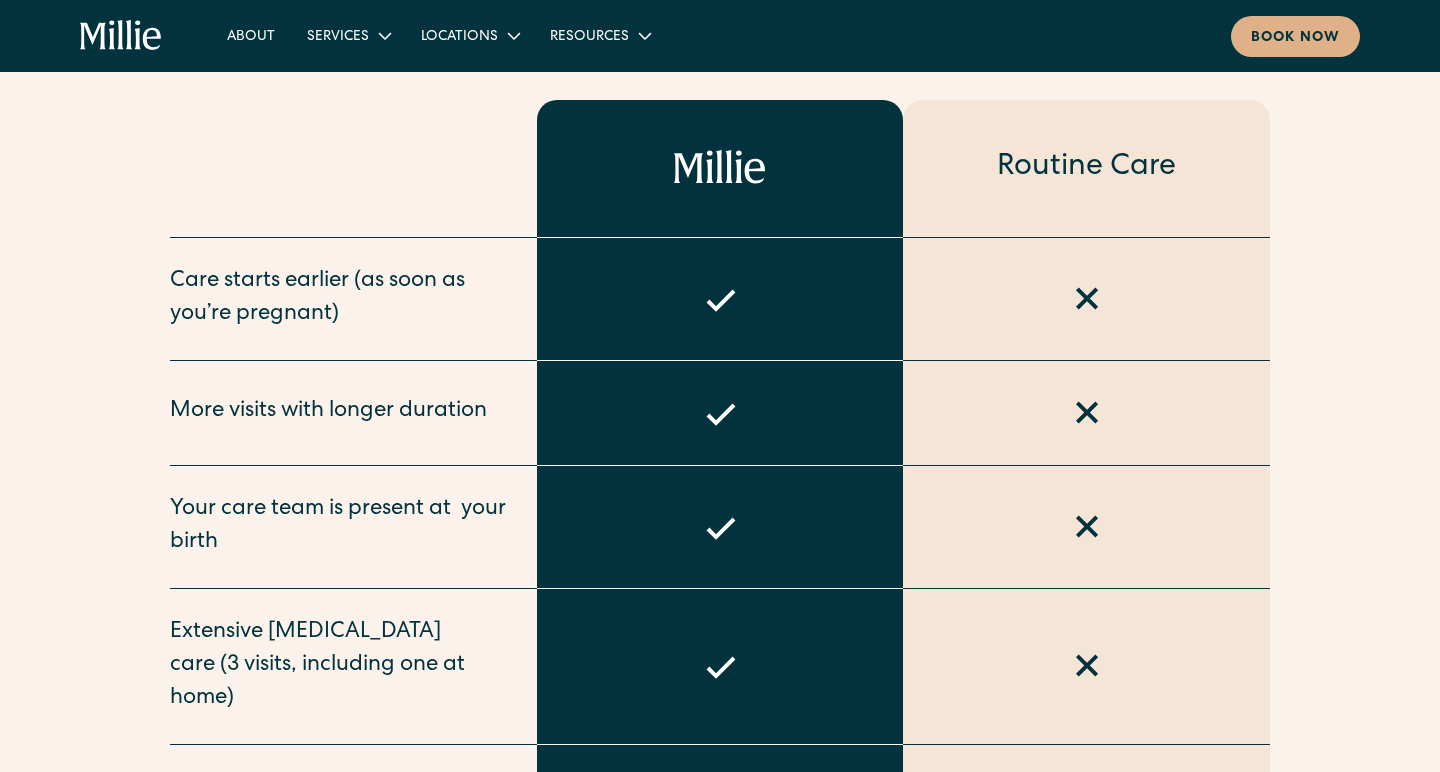 scroll, scrollTop: 1097, scrollLeft: 0, axis: vertical 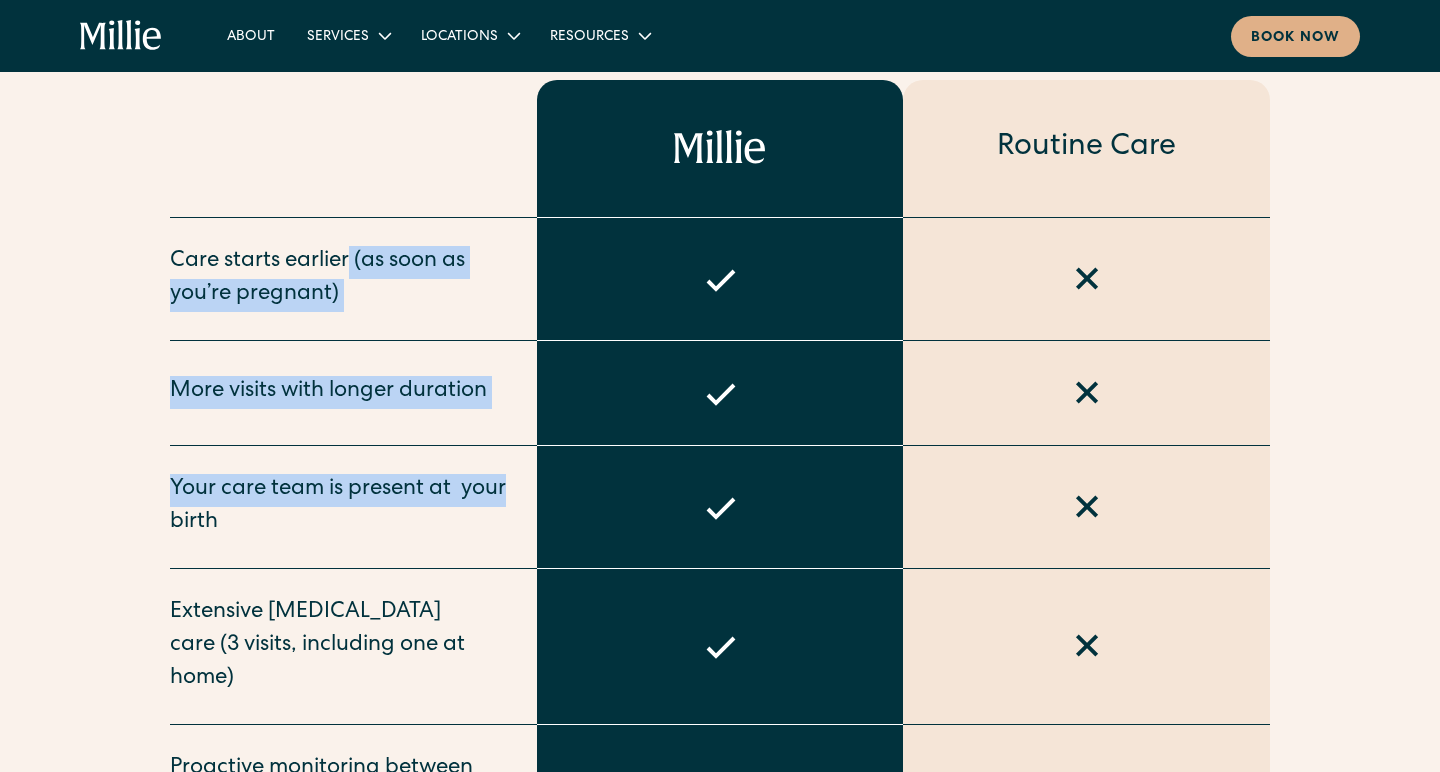 drag, startPoint x: 349, startPoint y: 256, endPoint x: 509, endPoint y: 493, distance: 285.9528 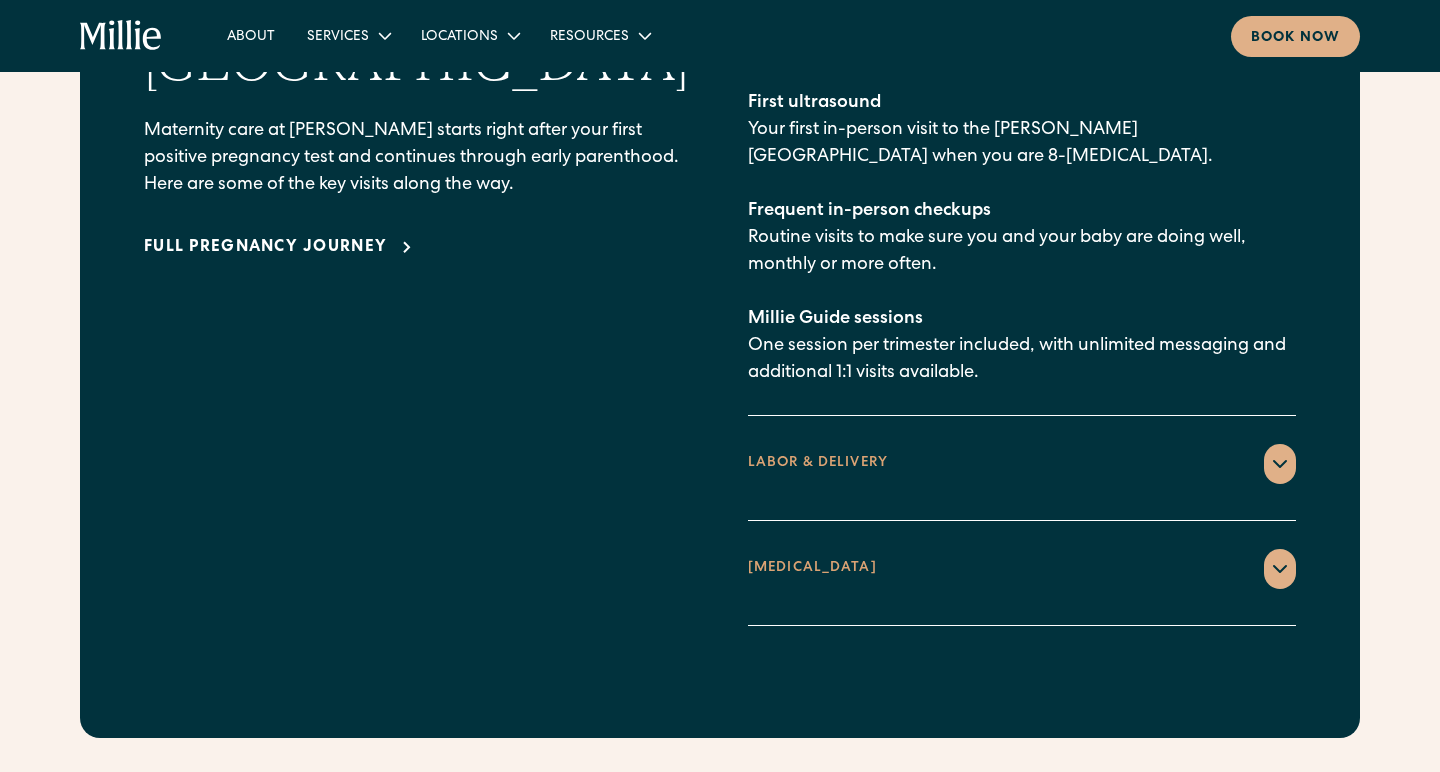 scroll, scrollTop: 3075, scrollLeft: 0, axis: vertical 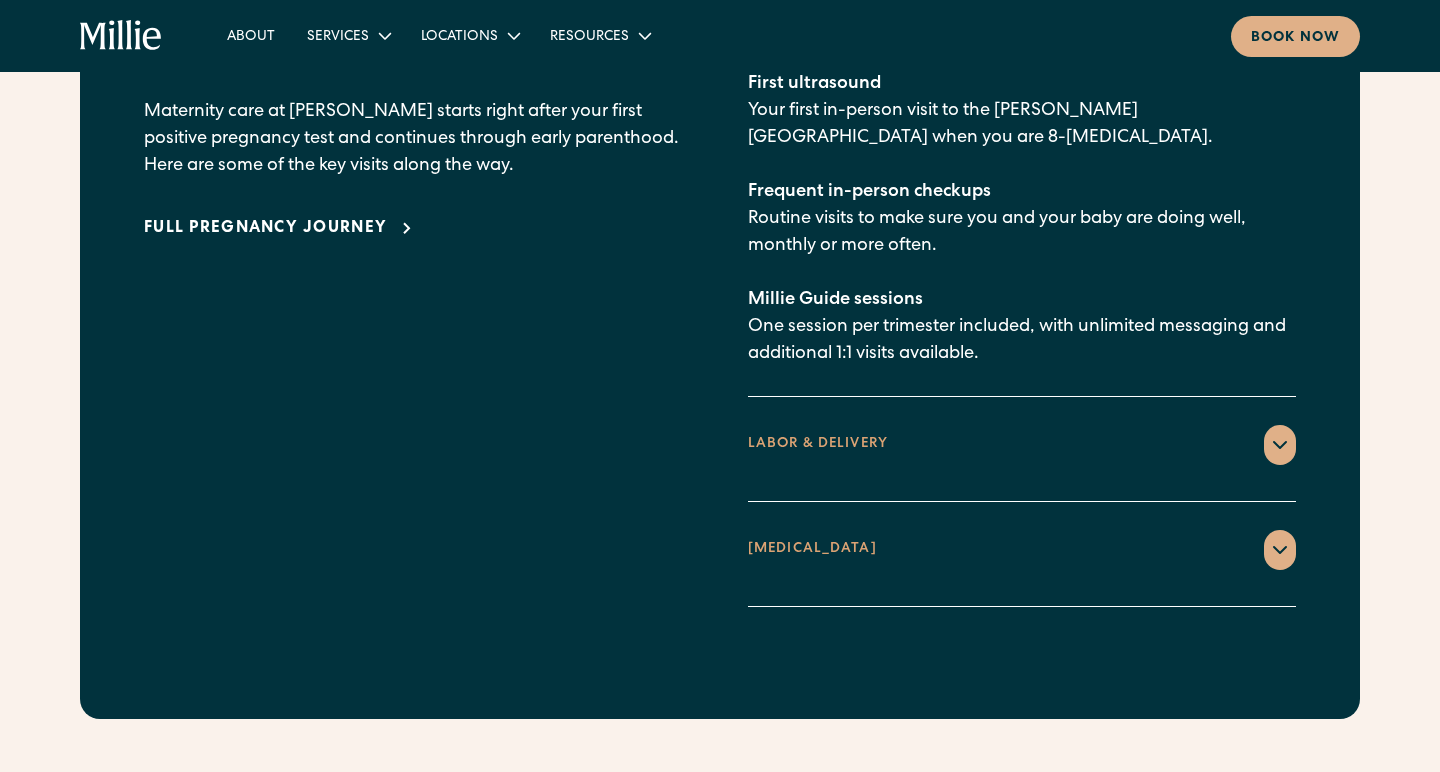 click 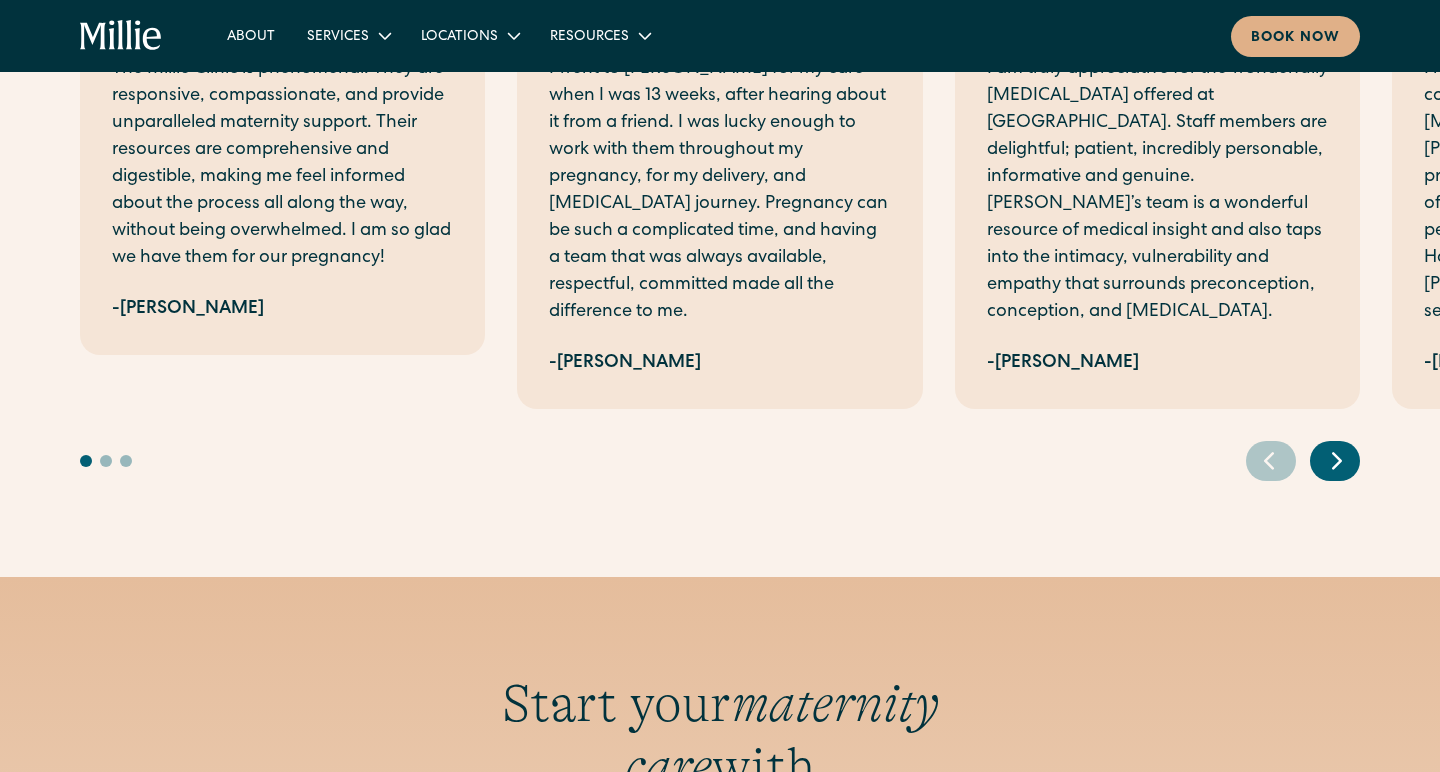 scroll, scrollTop: 4693, scrollLeft: 0, axis: vertical 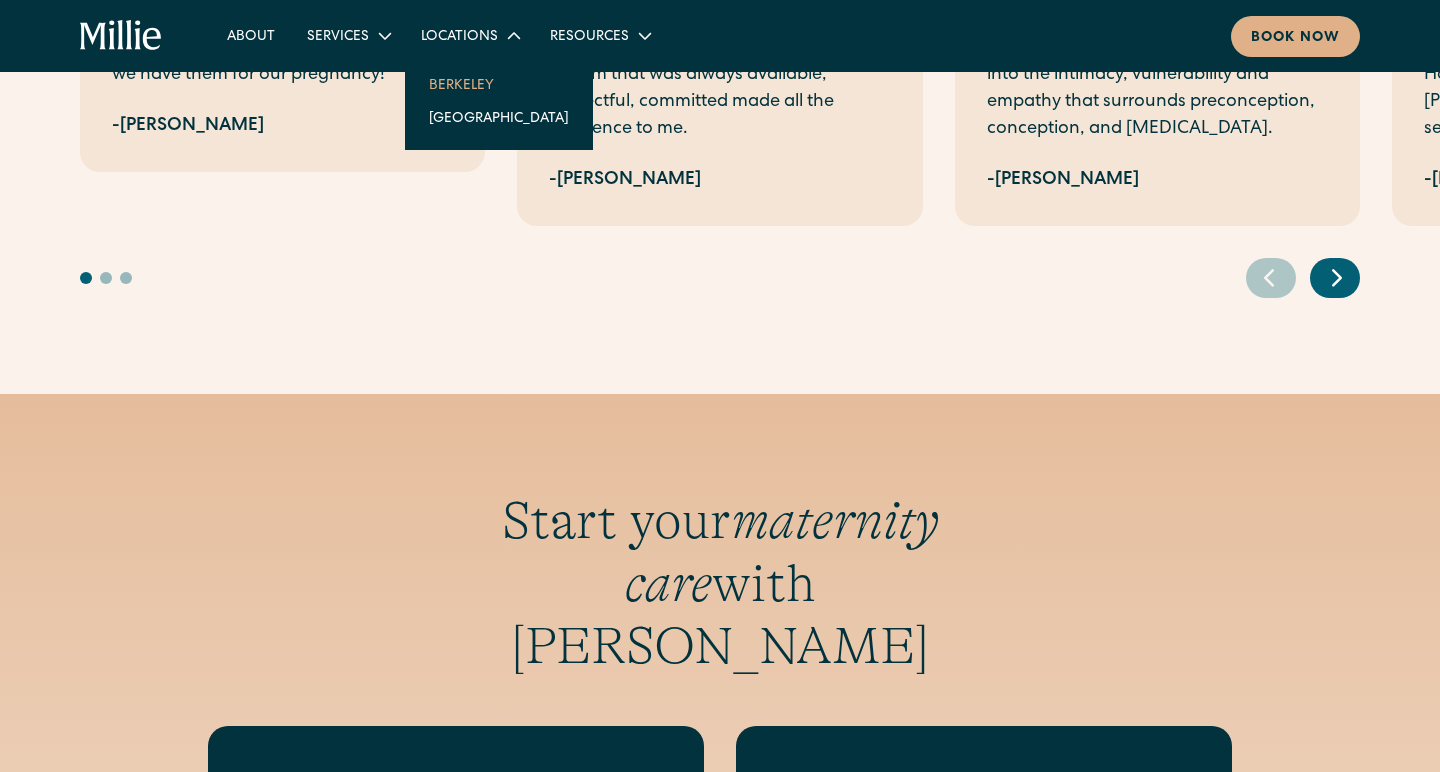 click on "Berkeley" at bounding box center [499, 84] 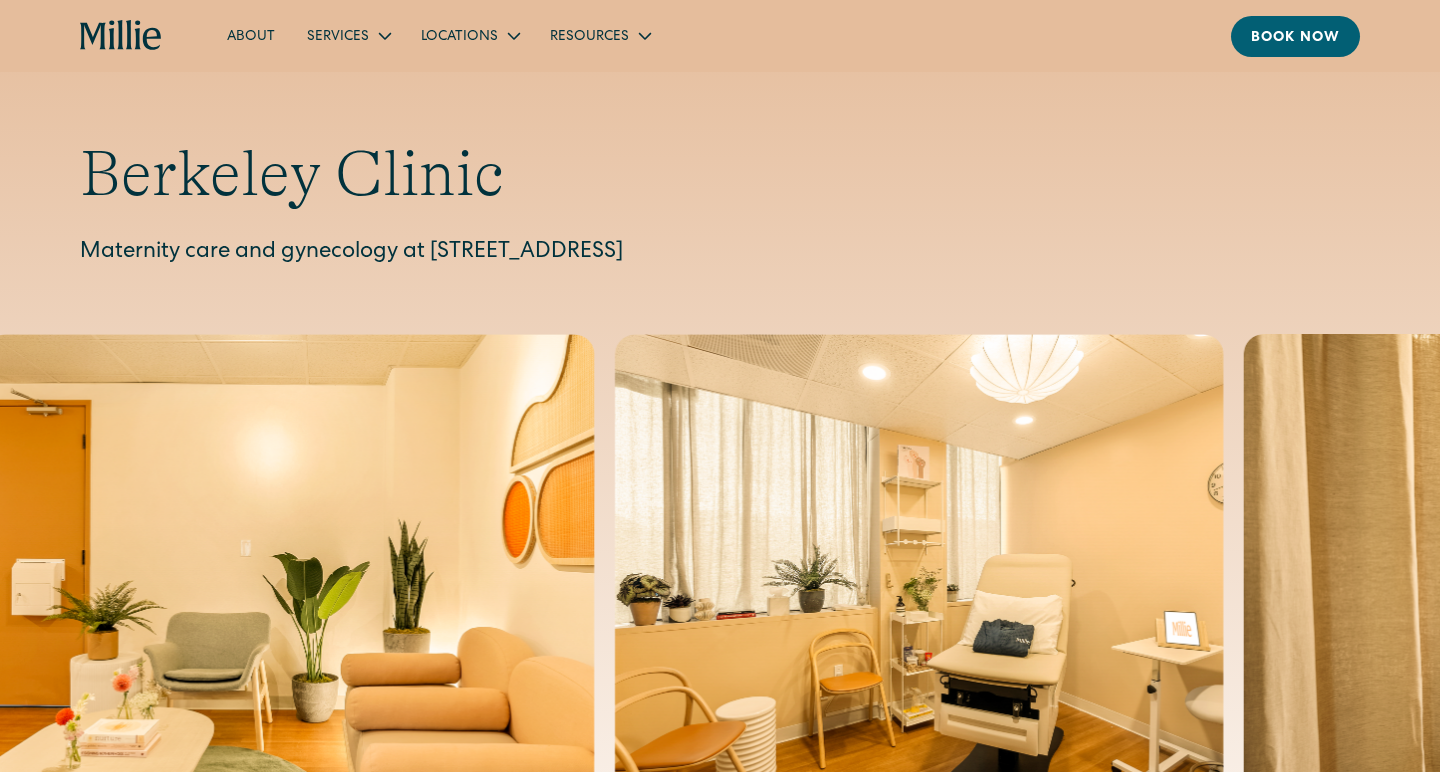 scroll, scrollTop: 0, scrollLeft: 0, axis: both 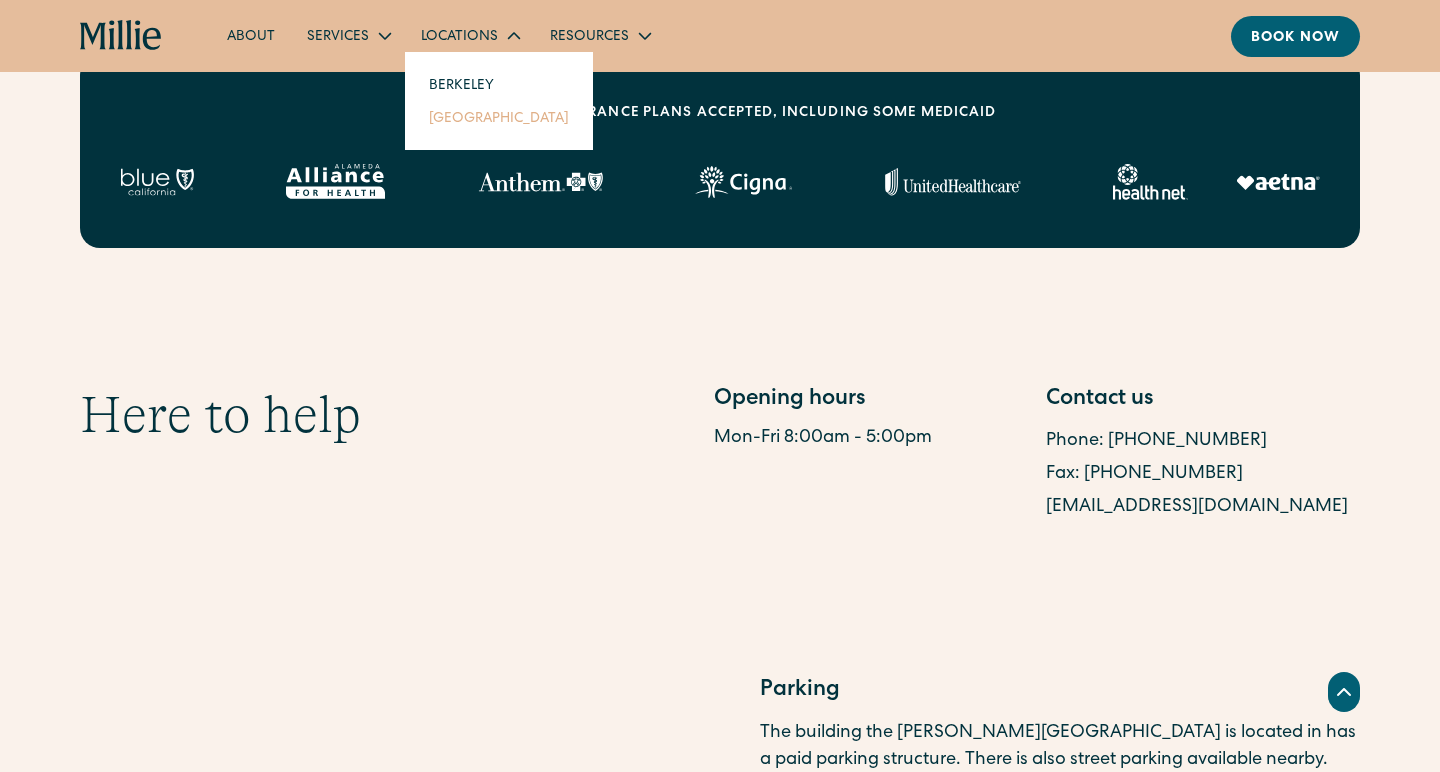 click on "[GEOGRAPHIC_DATA]" at bounding box center [499, 117] 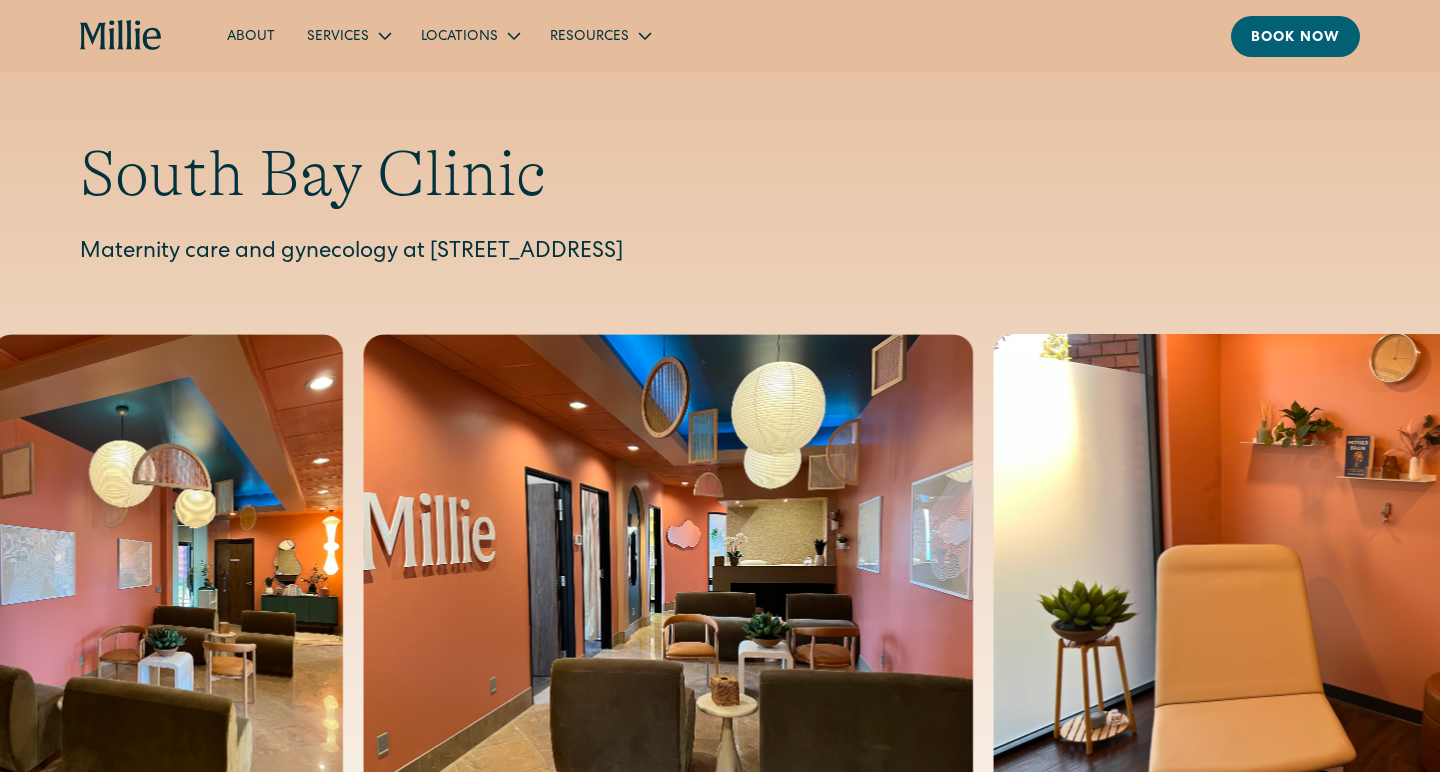 scroll, scrollTop: 0, scrollLeft: 0, axis: both 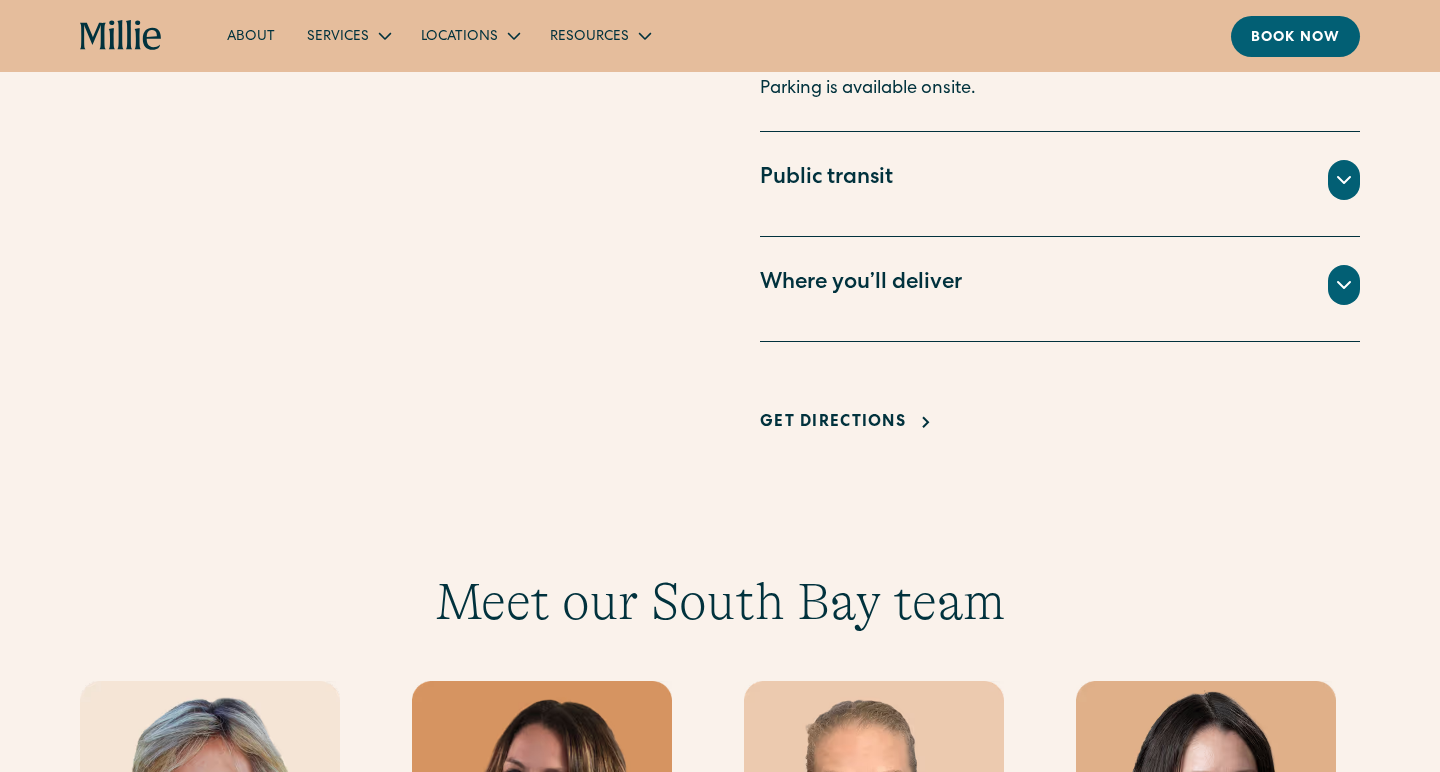 click 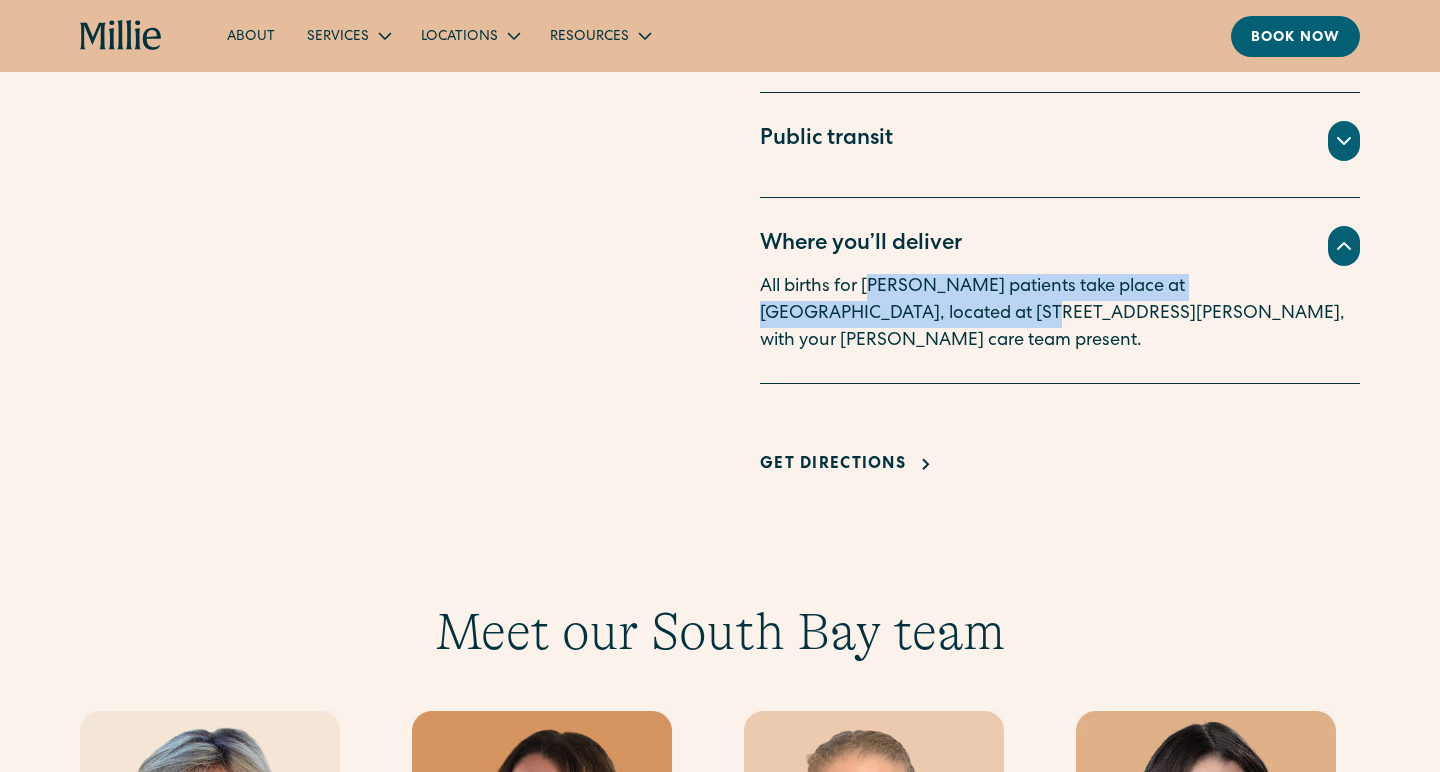 drag, startPoint x: 877, startPoint y: 281, endPoint x: 890, endPoint y: 300, distance: 23.021729 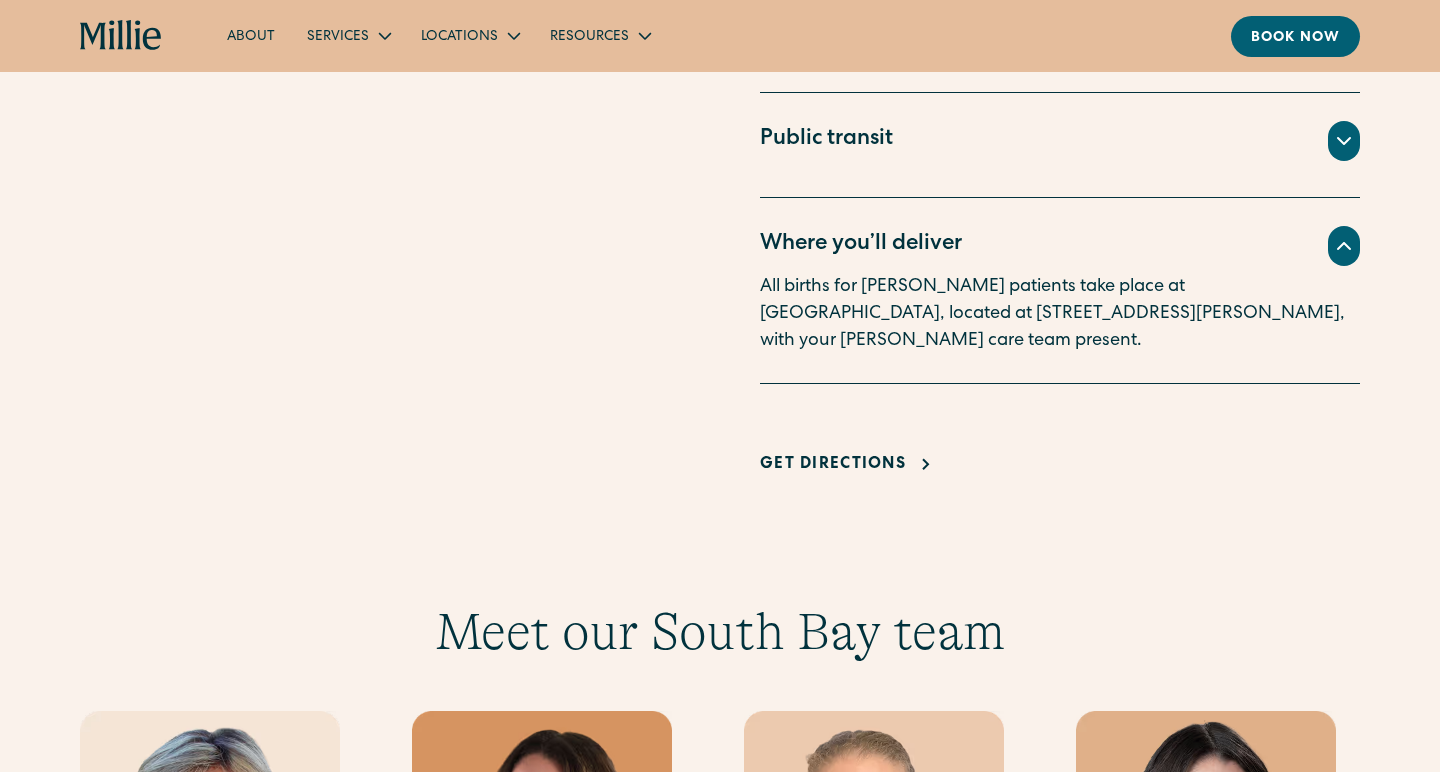 click on "All births for [PERSON_NAME] patients take place at [GEOGRAPHIC_DATA], located at [STREET_ADDRESS][PERSON_NAME], with your [PERSON_NAME] care team present." at bounding box center (1060, 314) 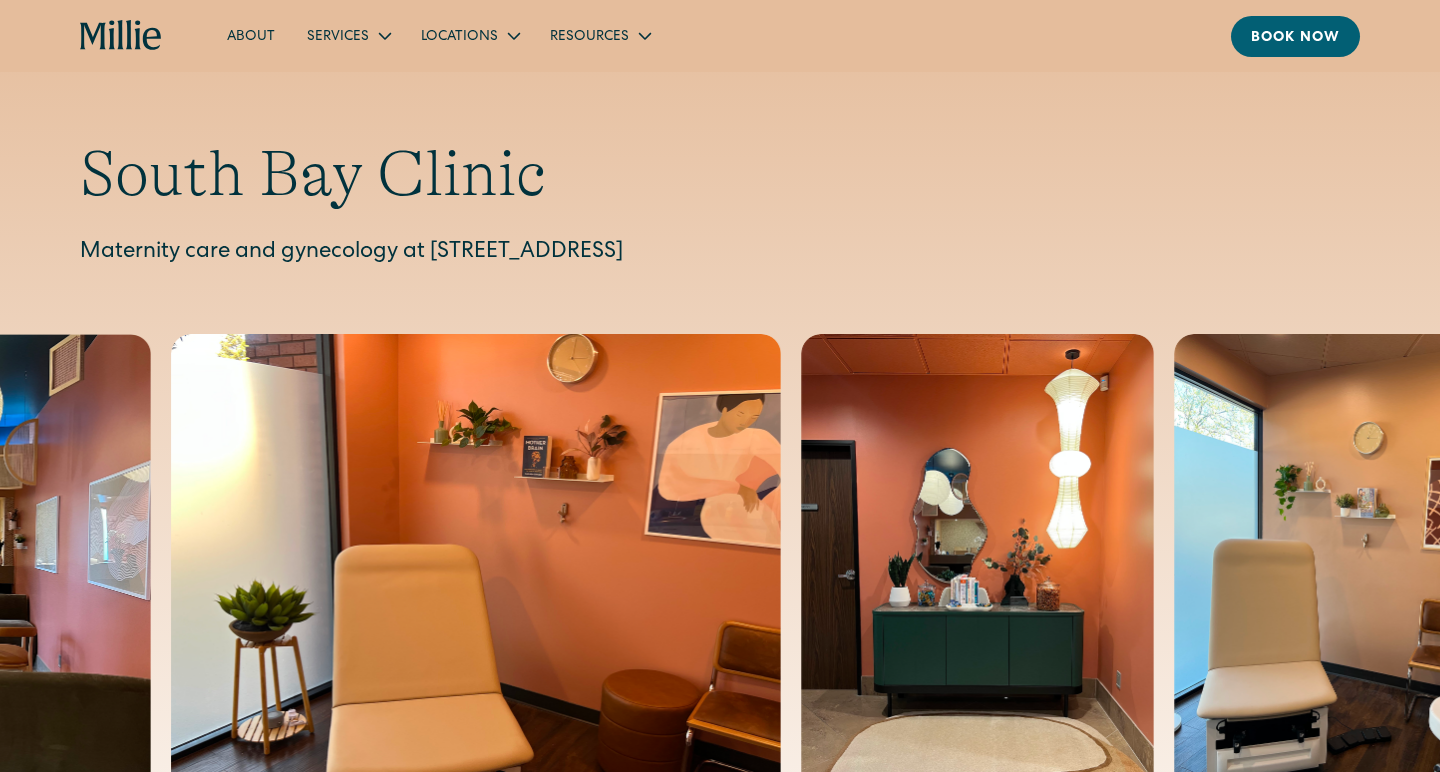 scroll, scrollTop: 0, scrollLeft: 0, axis: both 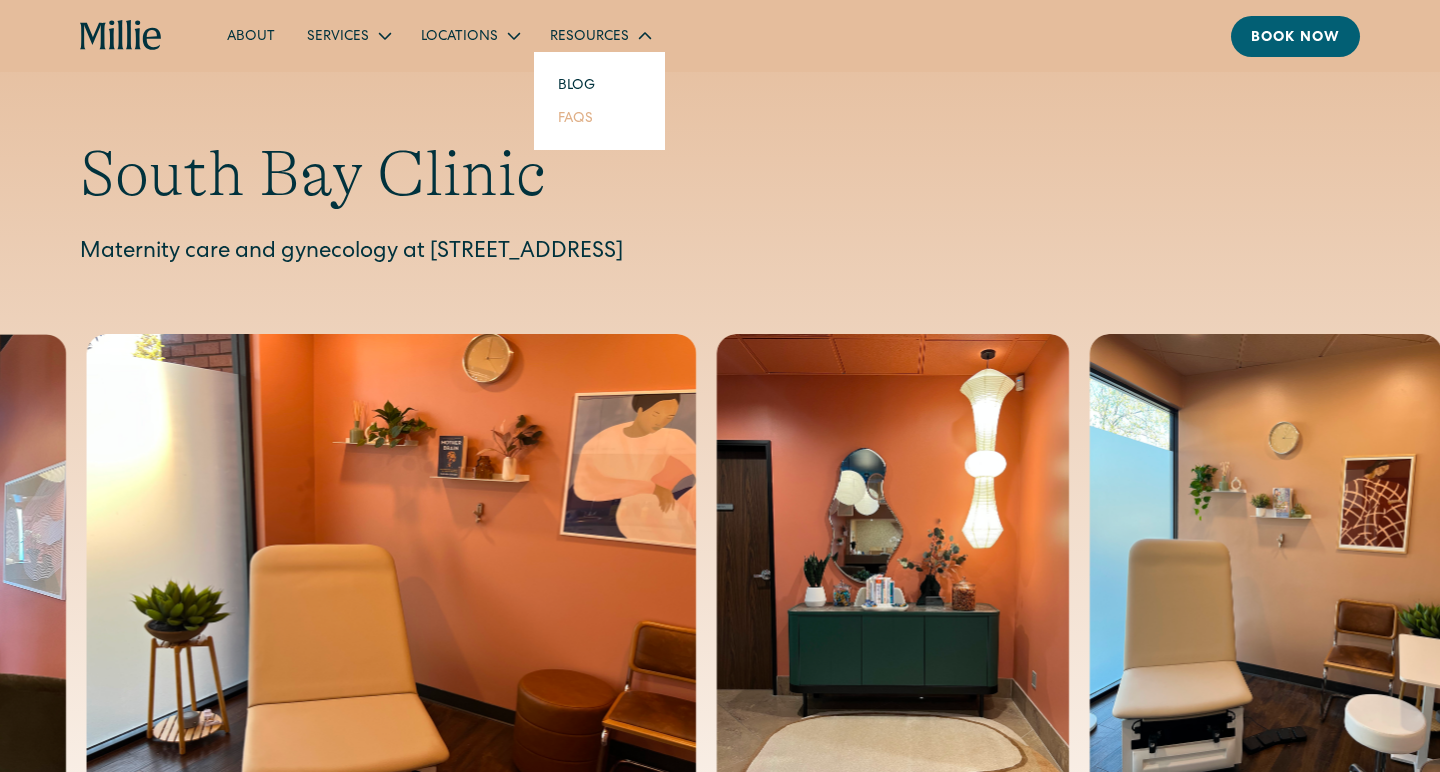 click on "FAQs" at bounding box center [575, 117] 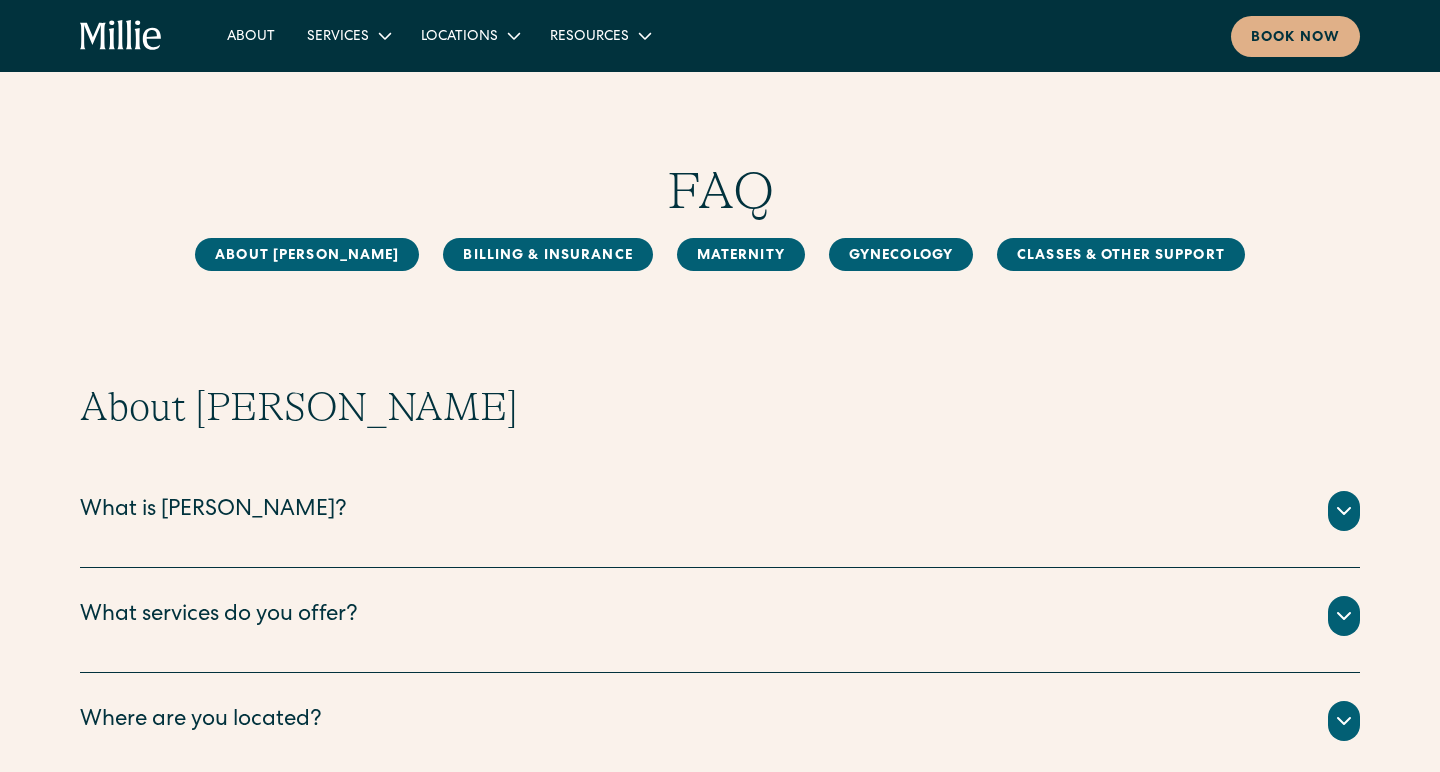 scroll, scrollTop: 0, scrollLeft: 0, axis: both 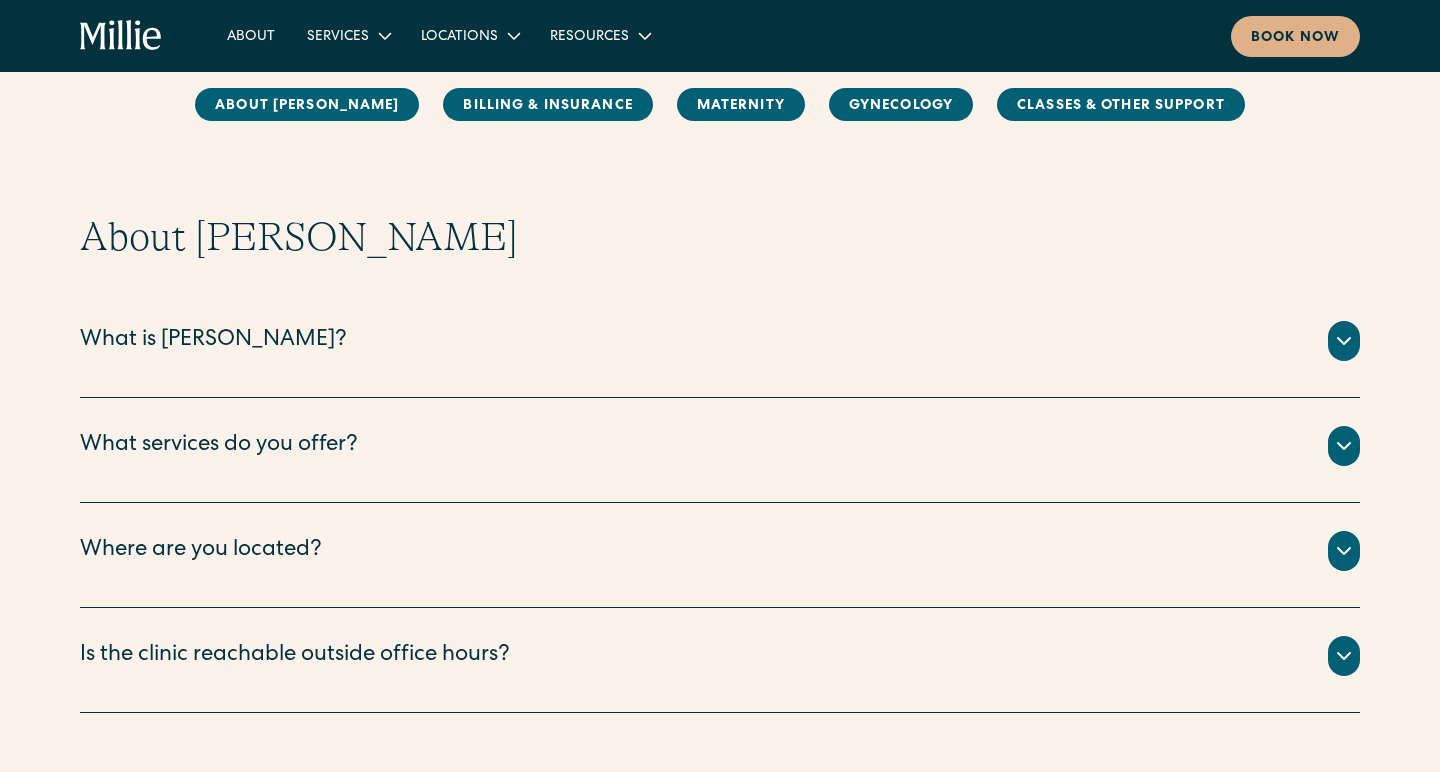 click on "What is [PERSON_NAME]? [PERSON_NAME] is a new kind of women’s health clinic that offers complete, collaborative, culturally sensitive care. With maternity, gynecology, and wraparound support services, we’re with you from preconception through early parenthood and beyond." at bounding box center [720, 345] 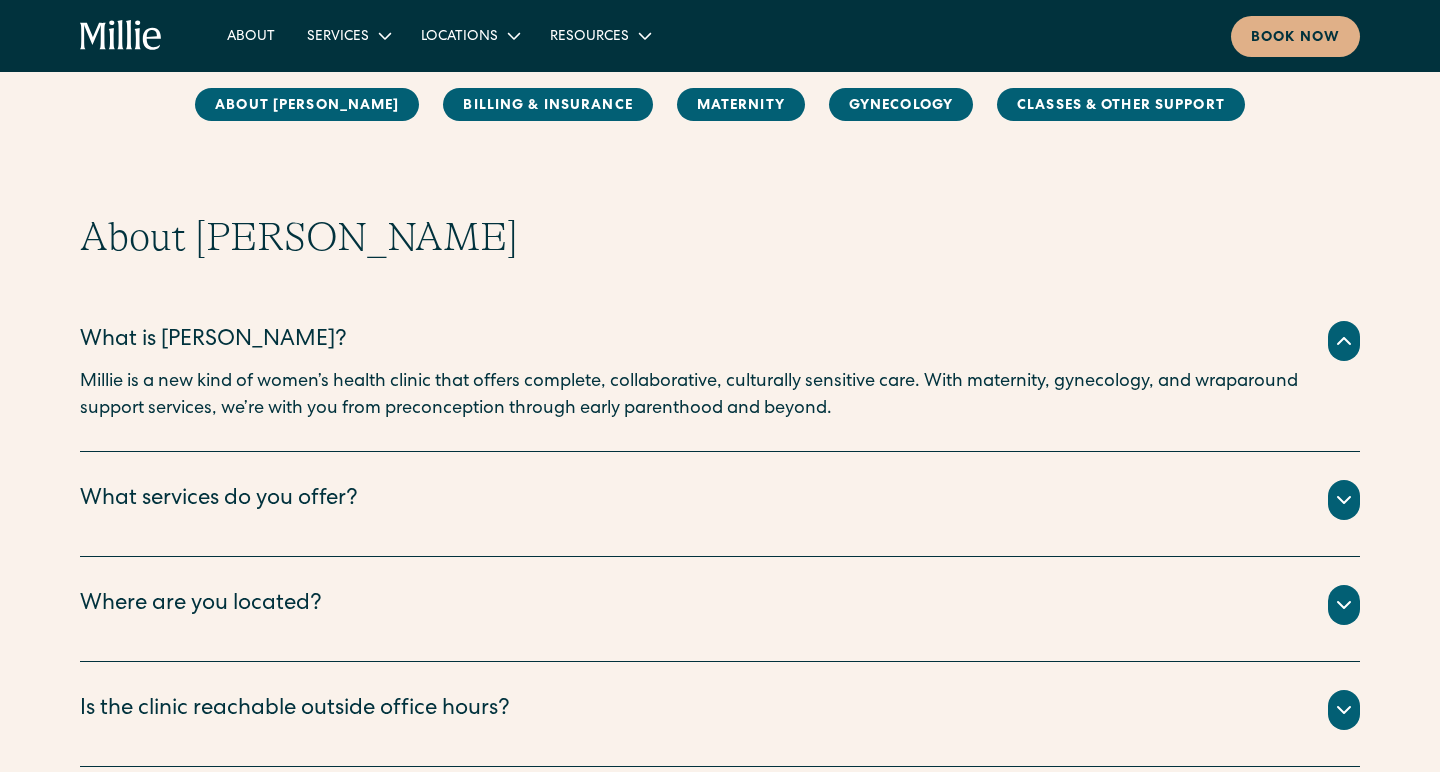 click on "What services do you offer? We offer  maternity ,  gynecology , and  classes & other support . ‍" at bounding box center (720, 504) 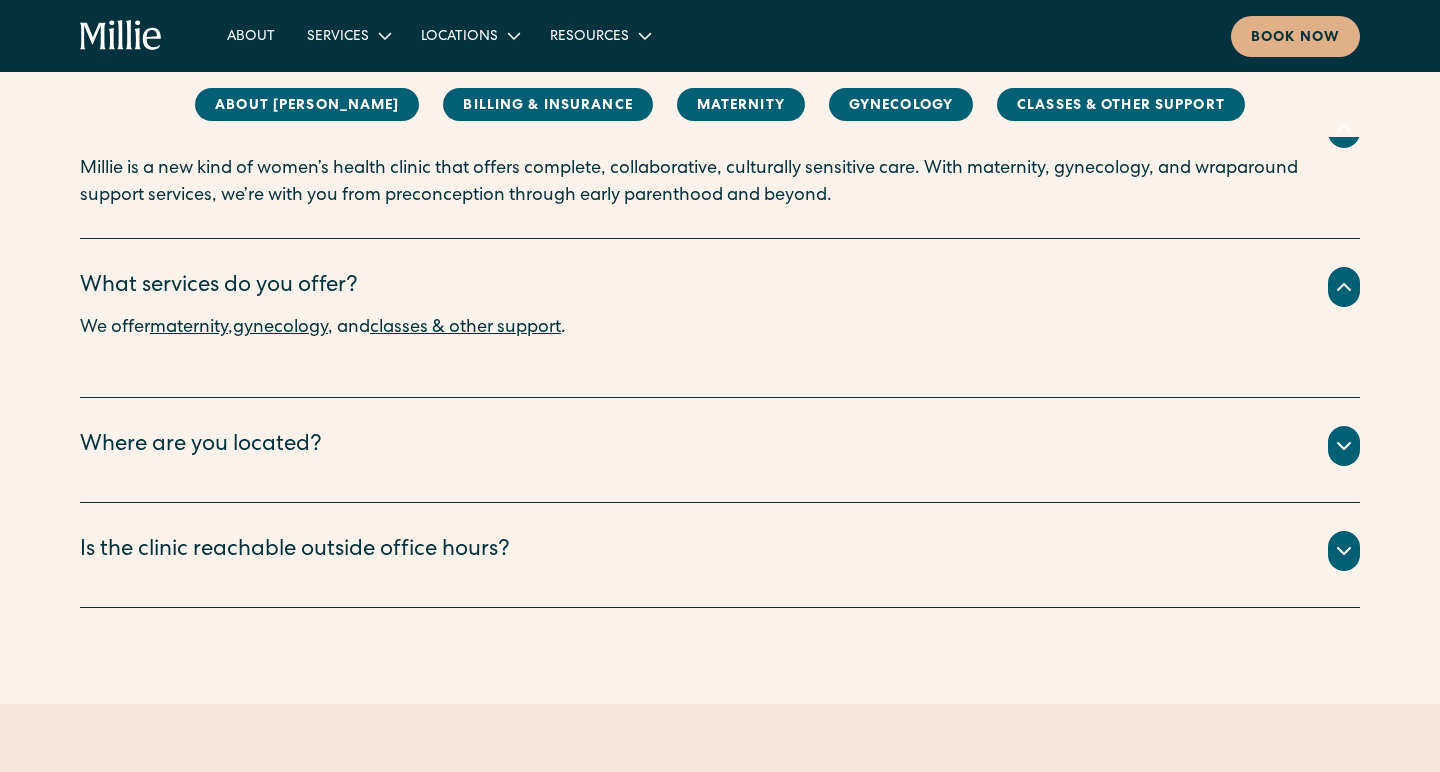 scroll, scrollTop: 392, scrollLeft: 0, axis: vertical 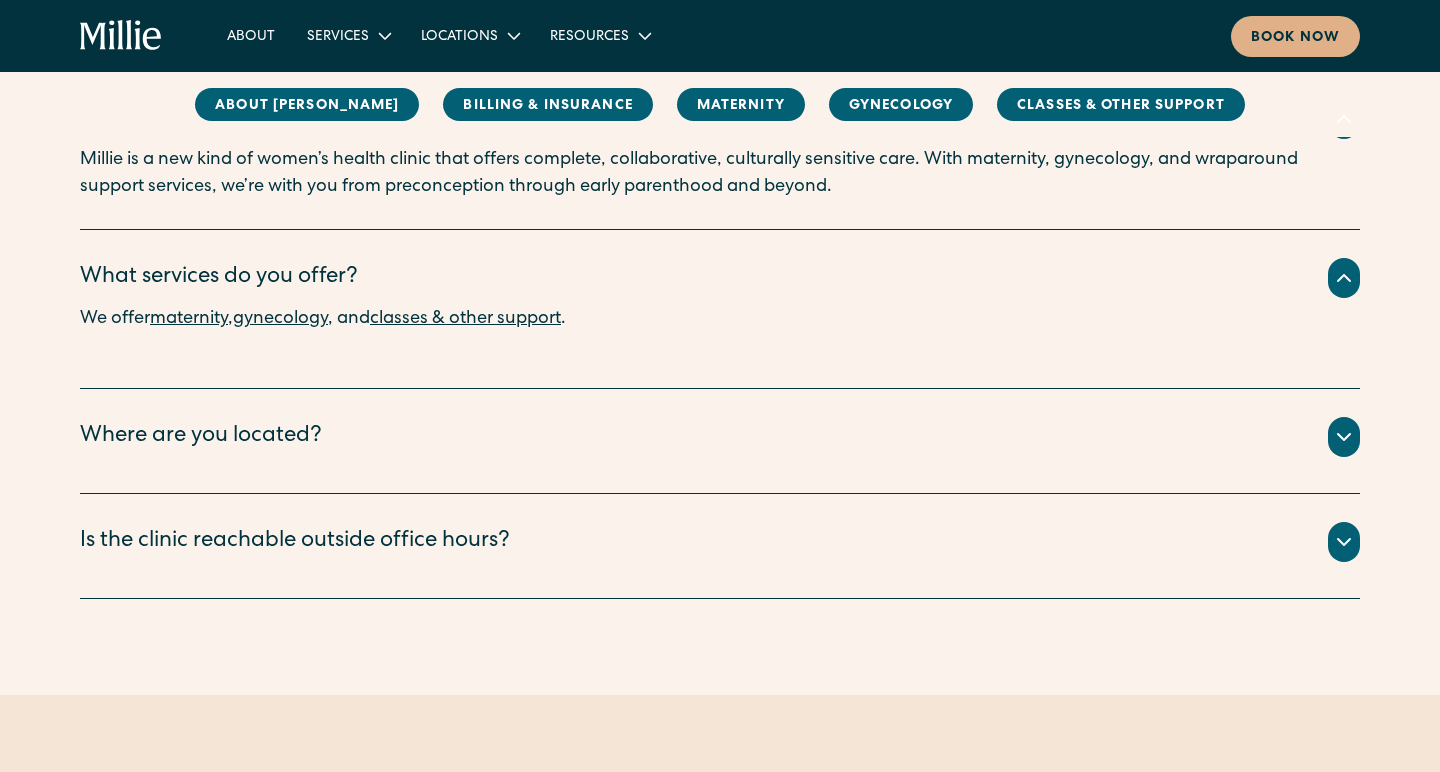 click on "Where are you located?" at bounding box center (720, 437) 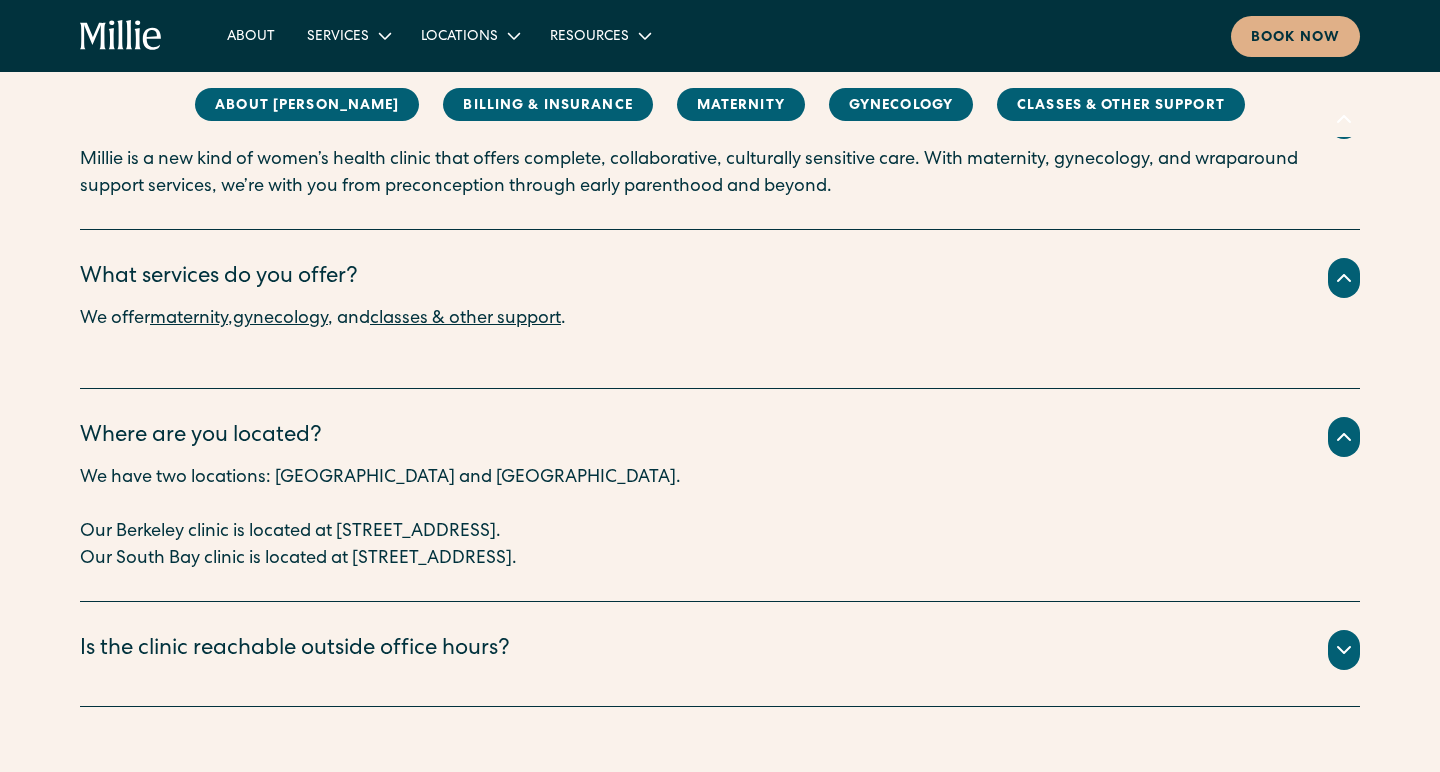 click on "Is the clinic reachable outside office hours?" at bounding box center (720, 650) 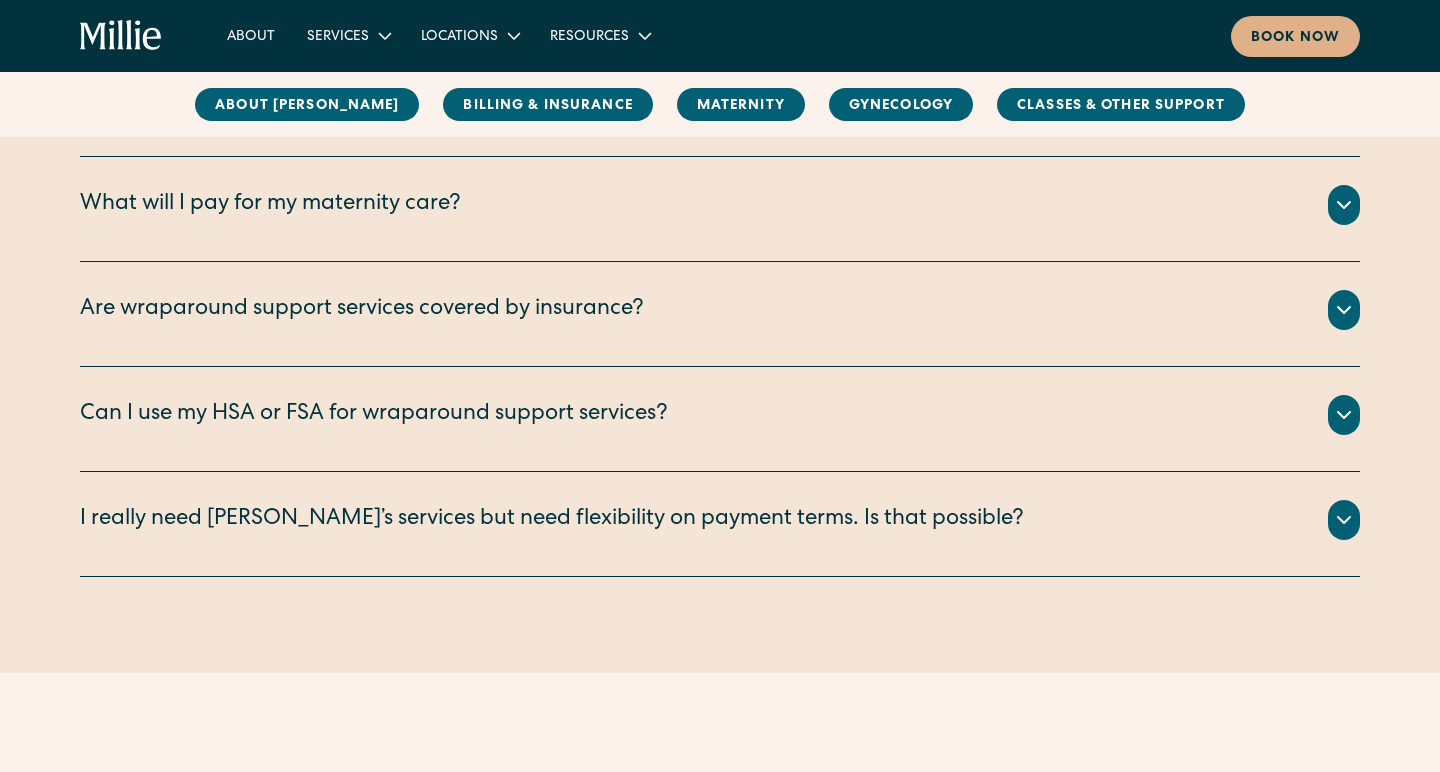 scroll, scrollTop: 1440, scrollLeft: 0, axis: vertical 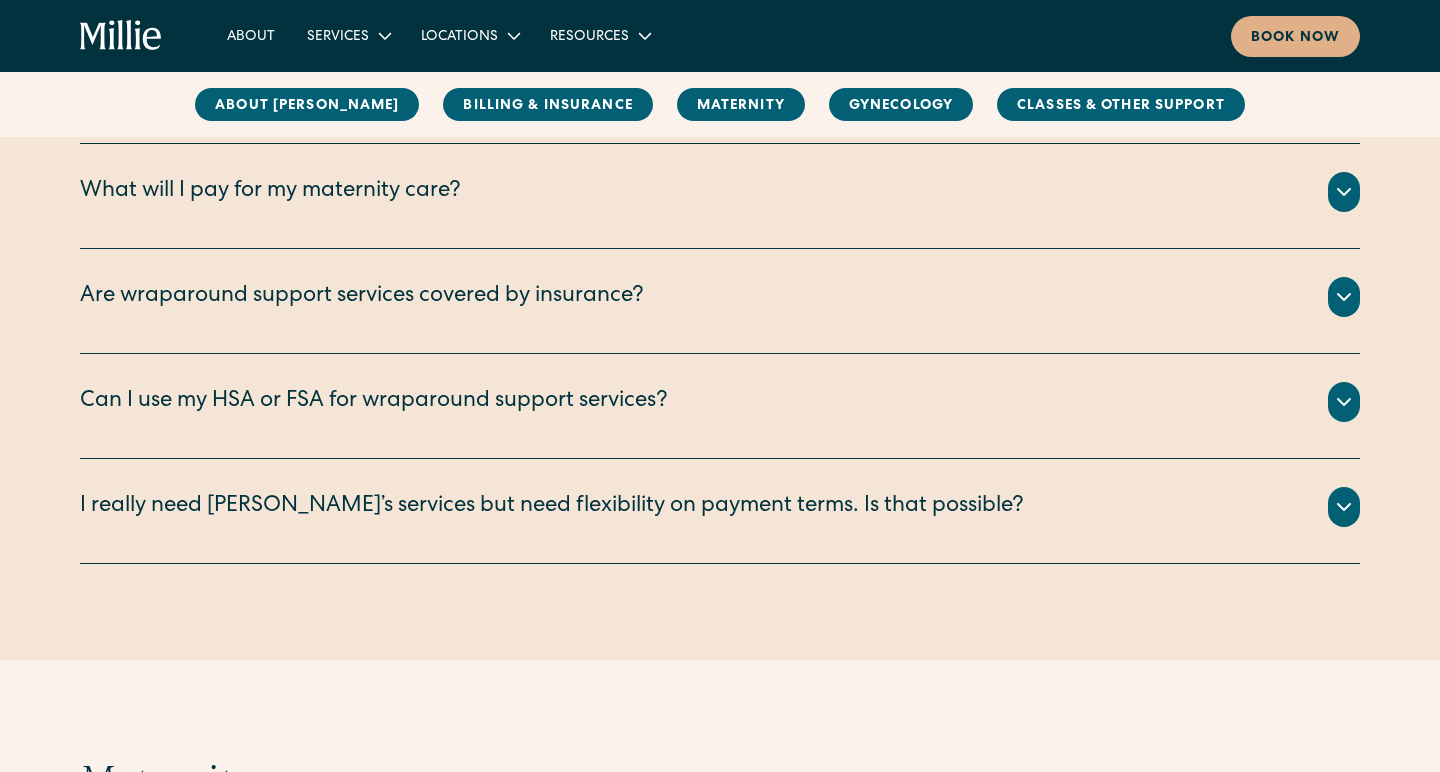 click on "Can I use my HSA or FSA for wraparound support services?" at bounding box center [374, 402] 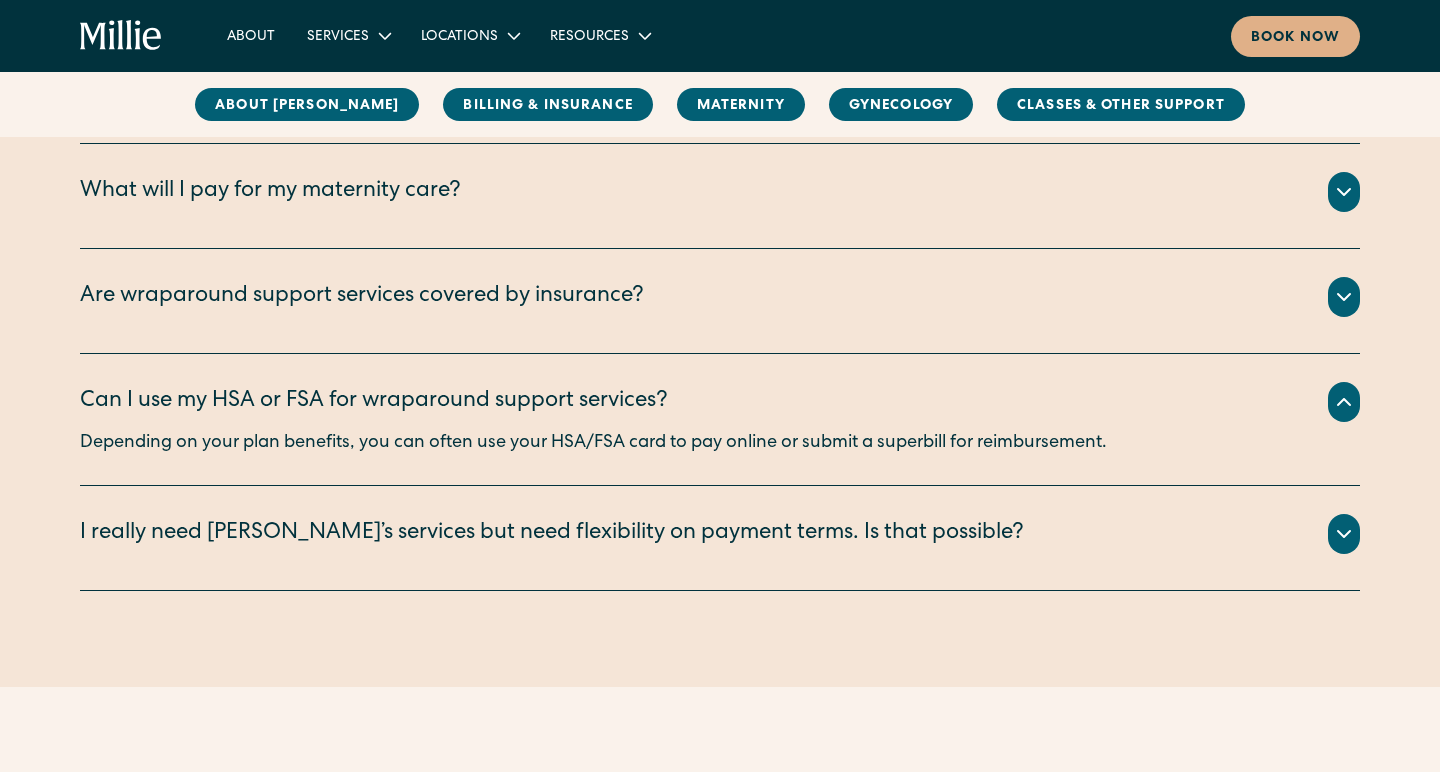 click on "Can I use my HSA or FSA for wraparound support services?" at bounding box center [374, 402] 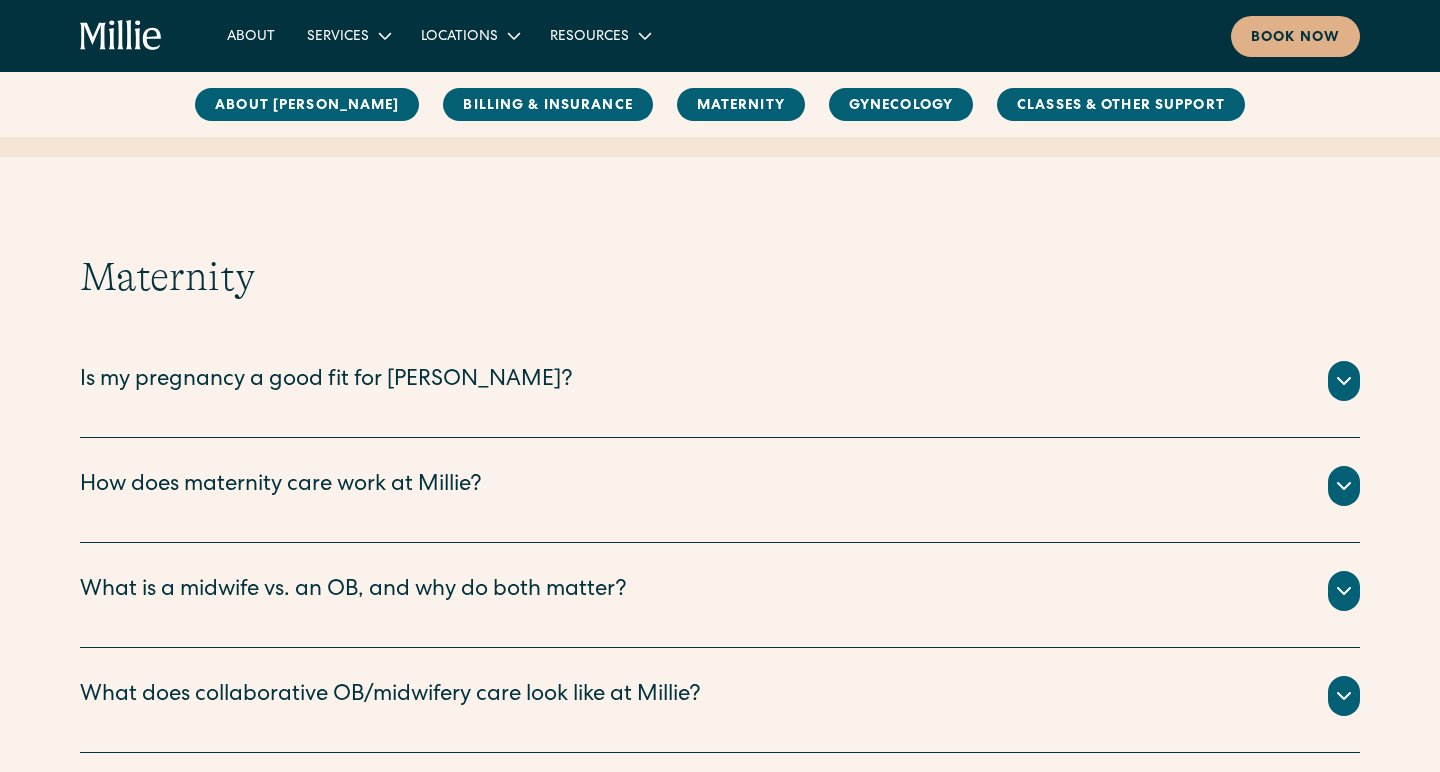 scroll, scrollTop: 1945, scrollLeft: 0, axis: vertical 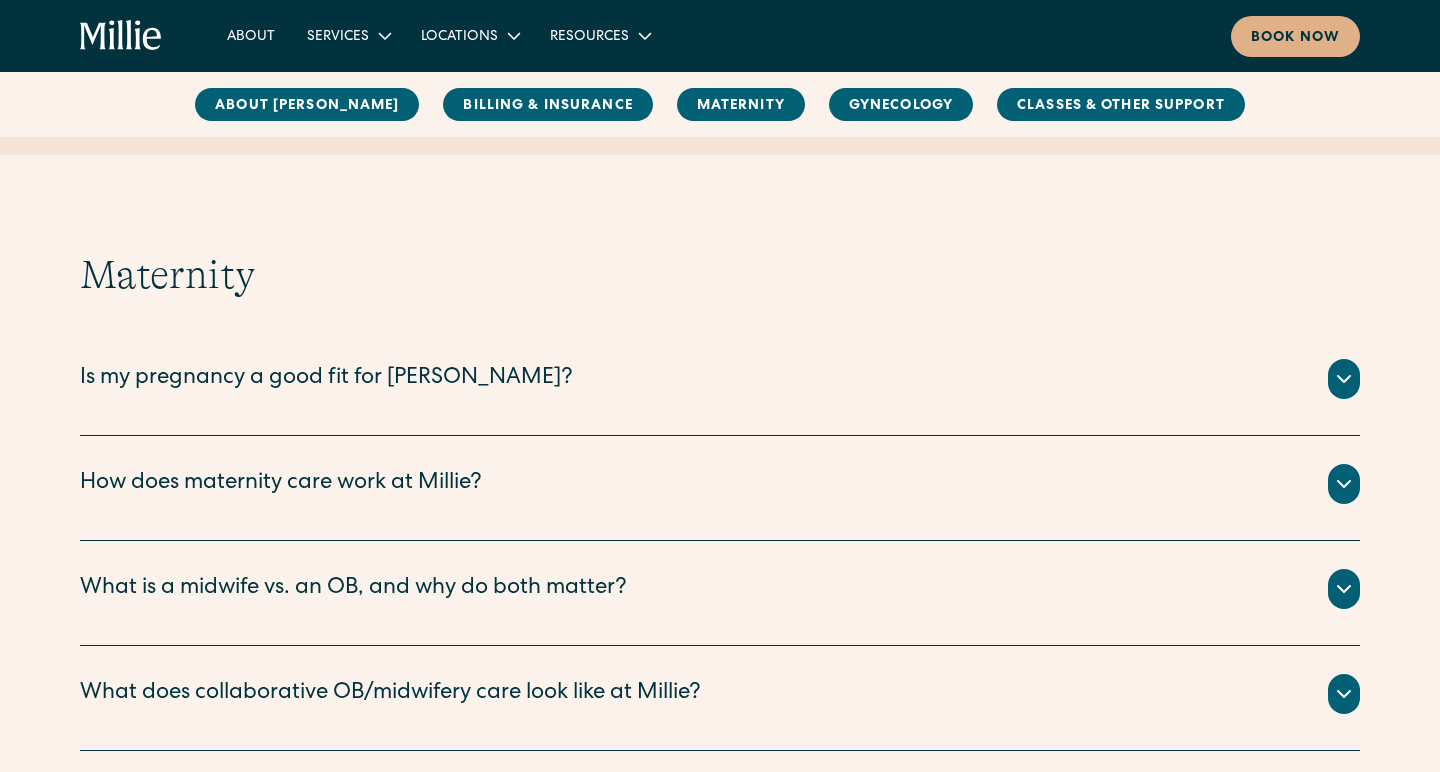 click on "Is my pregnancy a good fit for [PERSON_NAME]?" at bounding box center [720, 379] 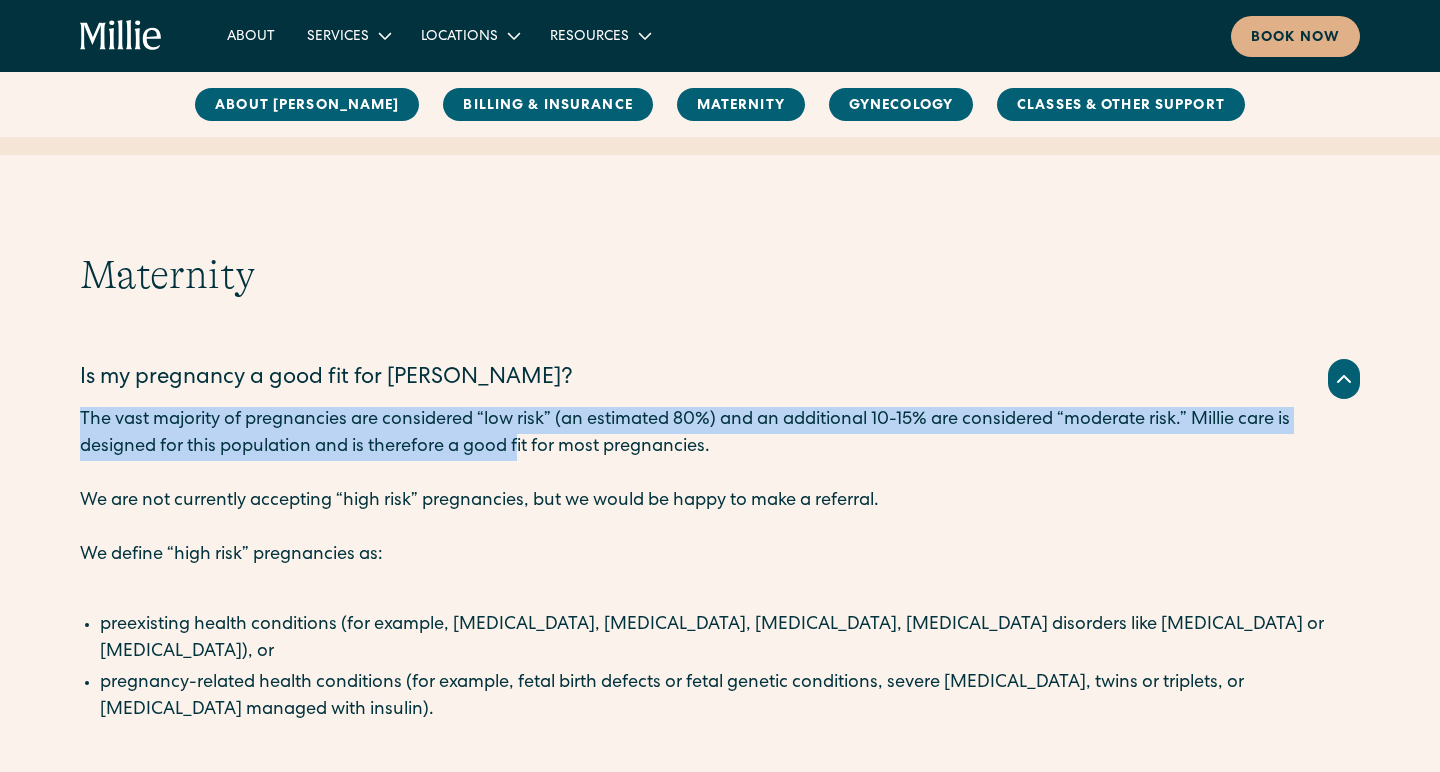 drag, startPoint x: 500, startPoint y: 404, endPoint x: 511, endPoint y: 430, distance: 28.231188 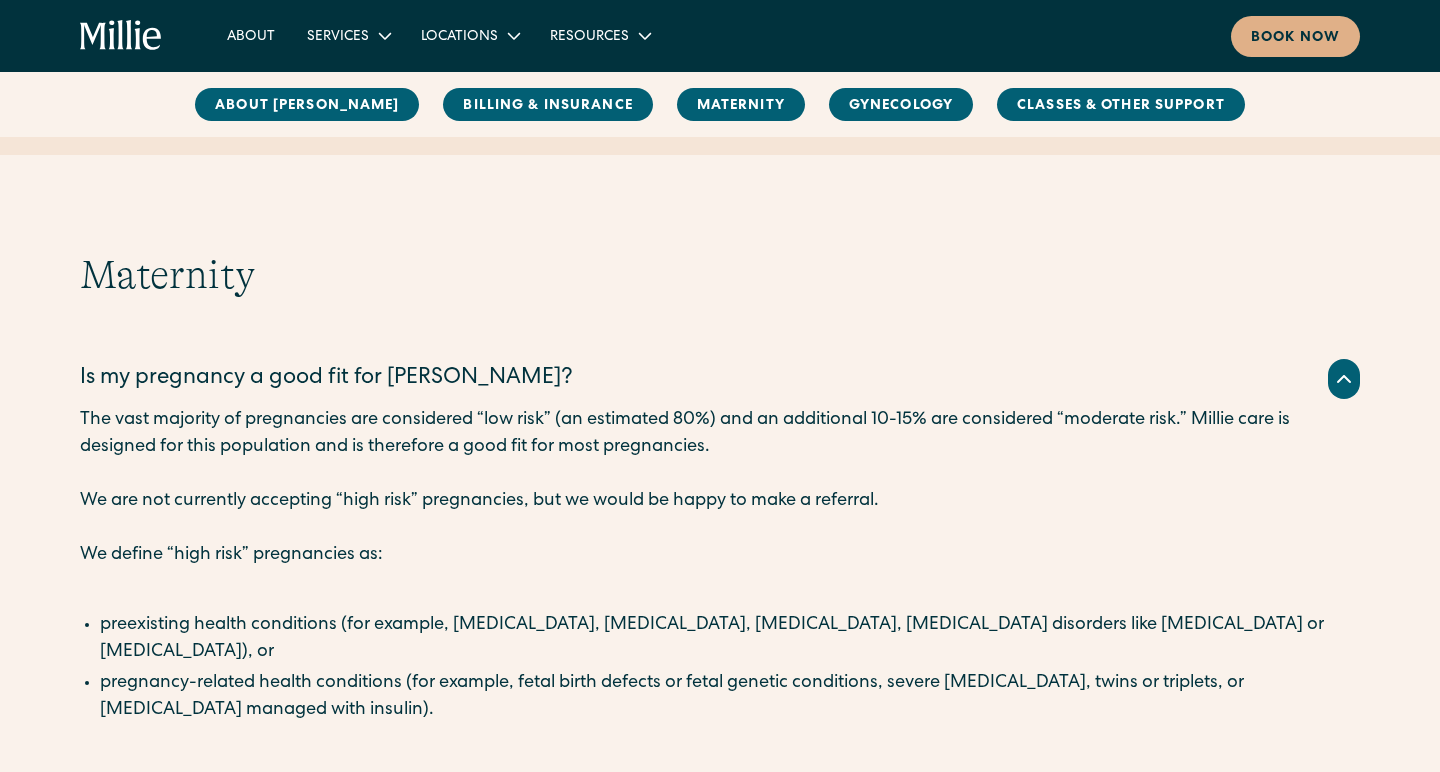 click on "The vast majority of pregnancies are considered “low risk” (an estimated 80%) and an additional 10-15% are considered “moderate risk.” Millie care is designed for this population and is therefore a good fit for most pregnancies." at bounding box center (720, 434) 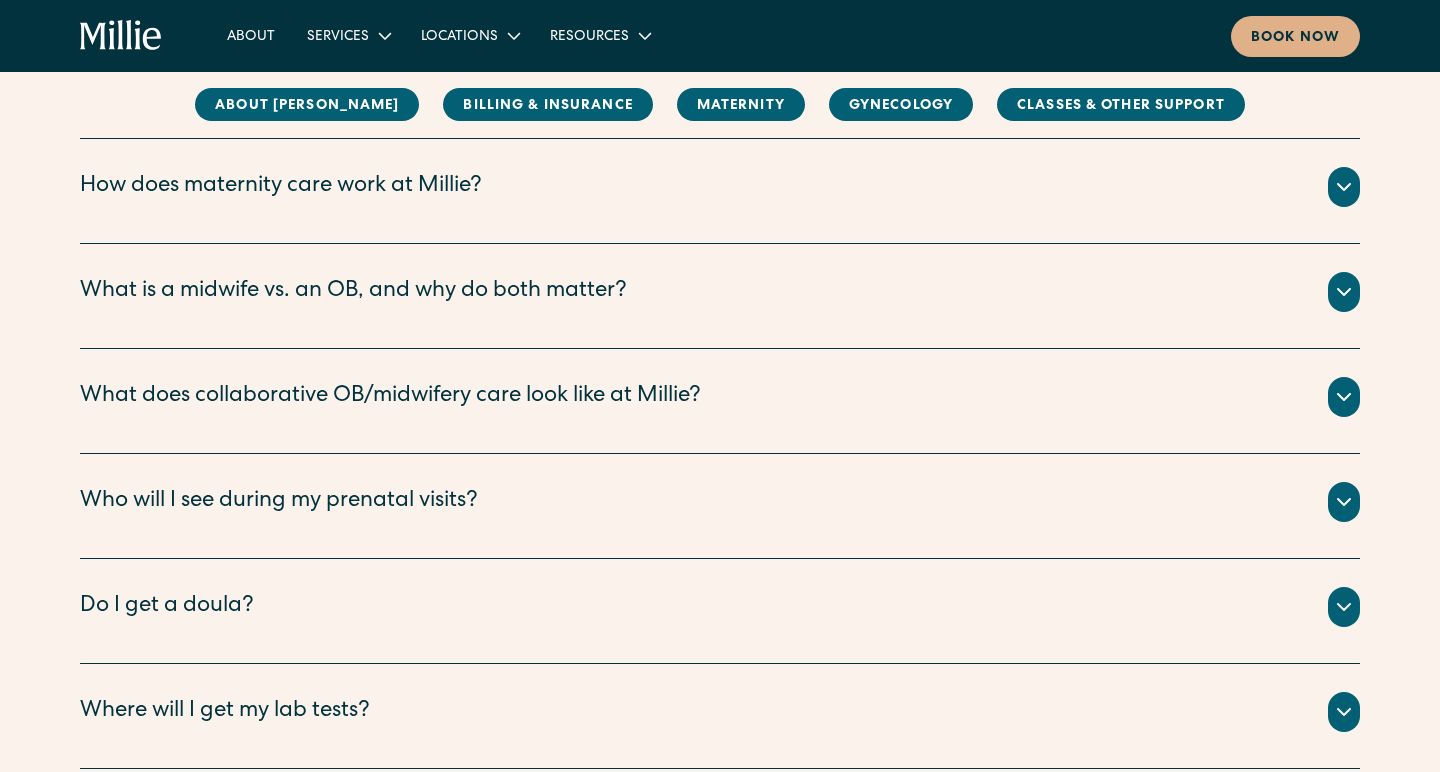 scroll, scrollTop: 2710, scrollLeft: 0, axis: vertical 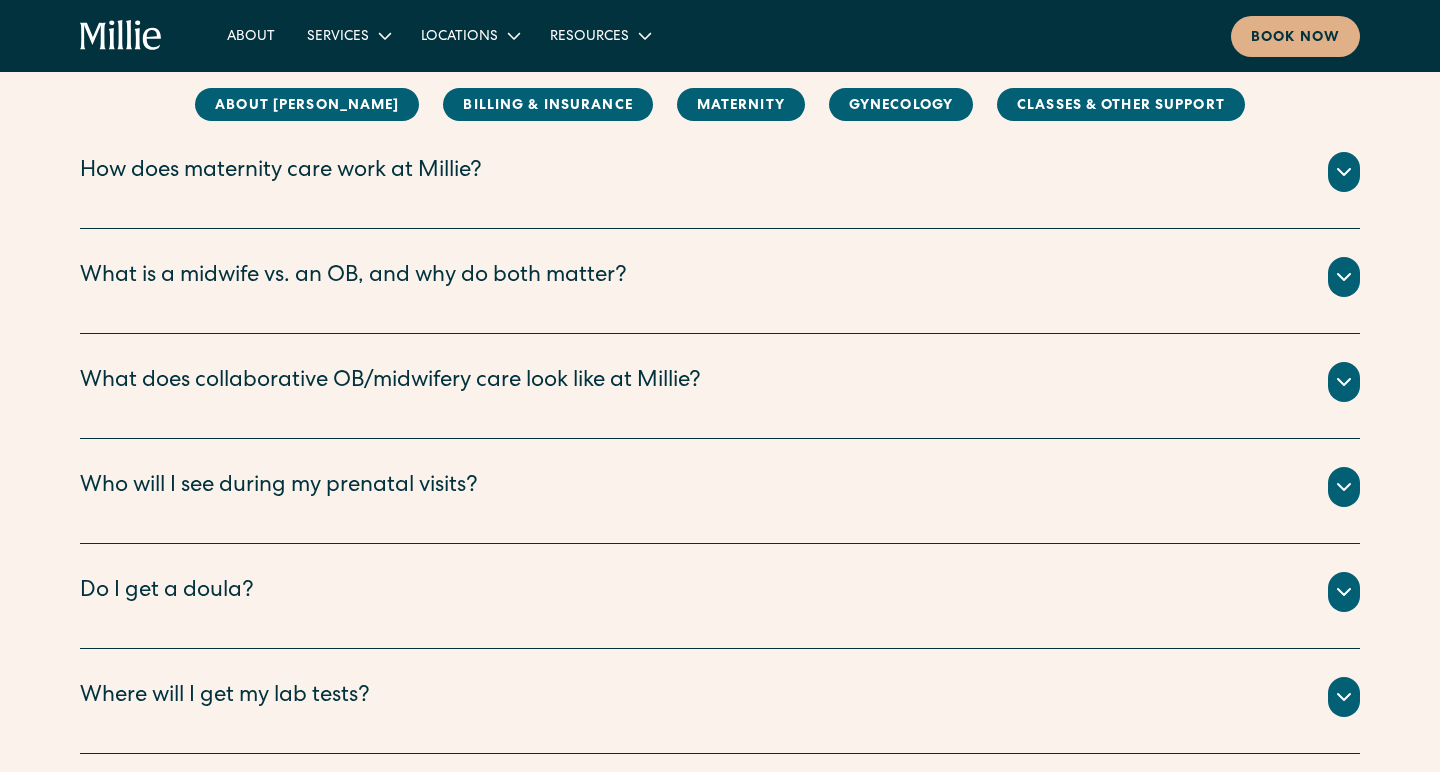 click on "What is a midwife vs. an OB, and why do both matter?" at bounding box center [353, 277] 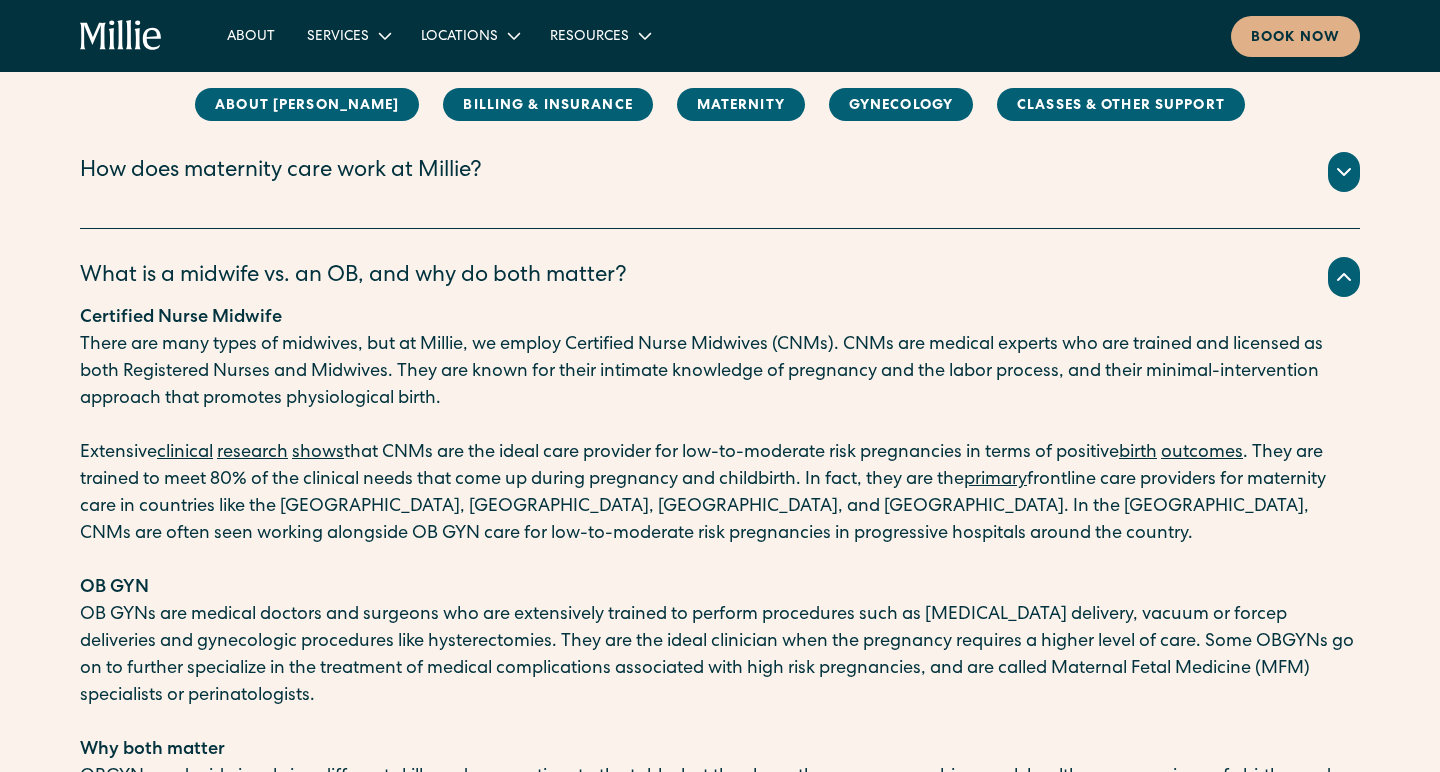 click on "What is a midwife vs. an OB, and why do both matter?" at bounding box center (353, 277) 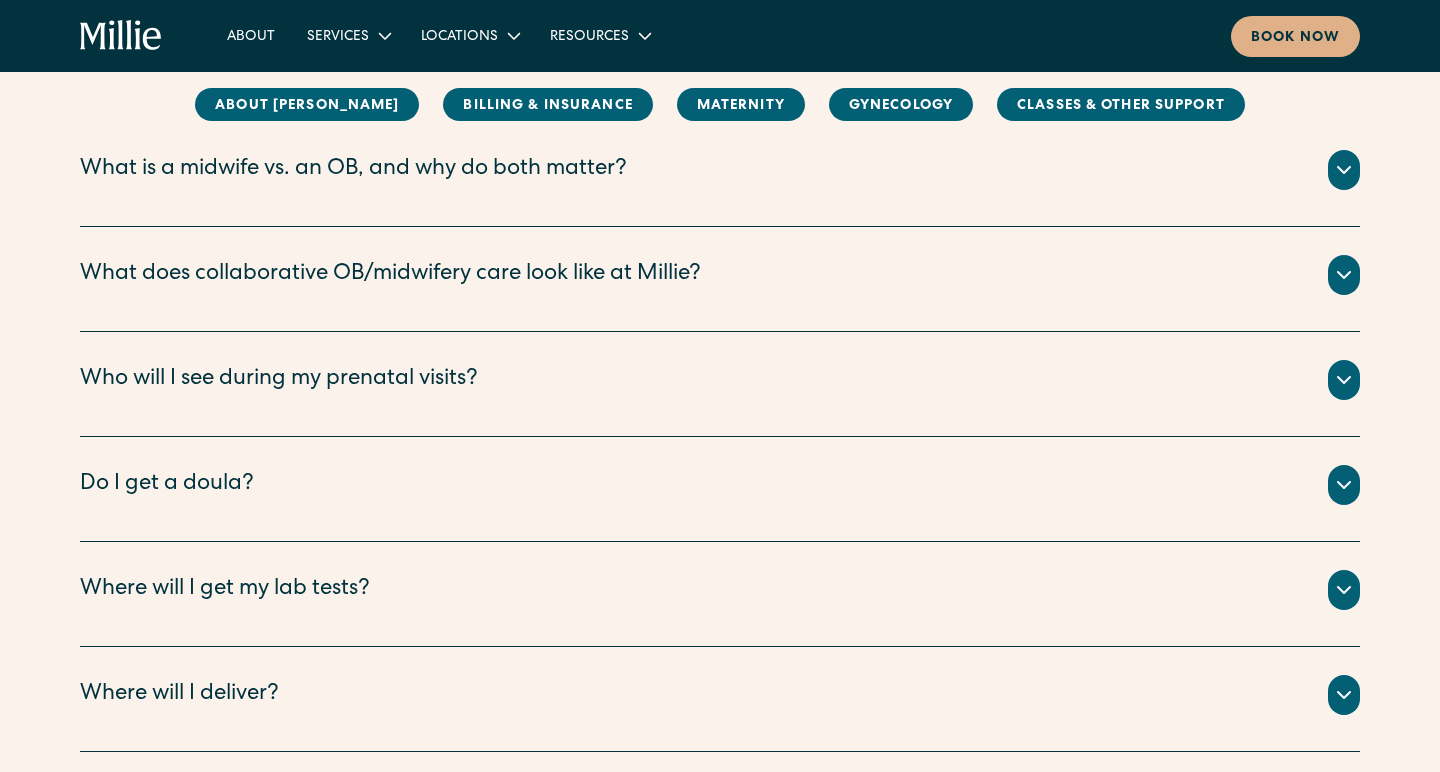 scroll, scrollTop: 2822, scrollLeft: 0, axis: vertical 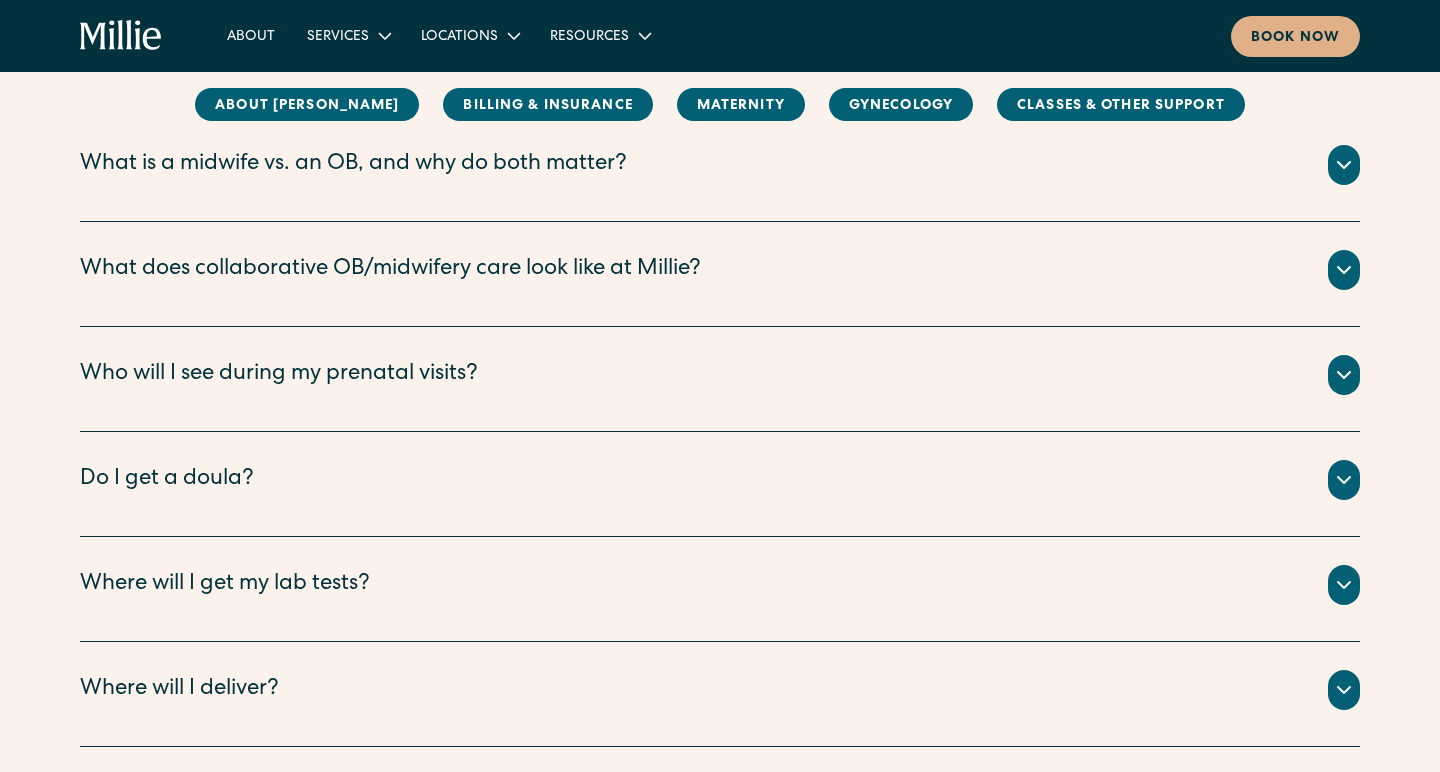 click on "What does collaborative OB/midwifery care look like at Millie?" at bounding box center [390, 270] 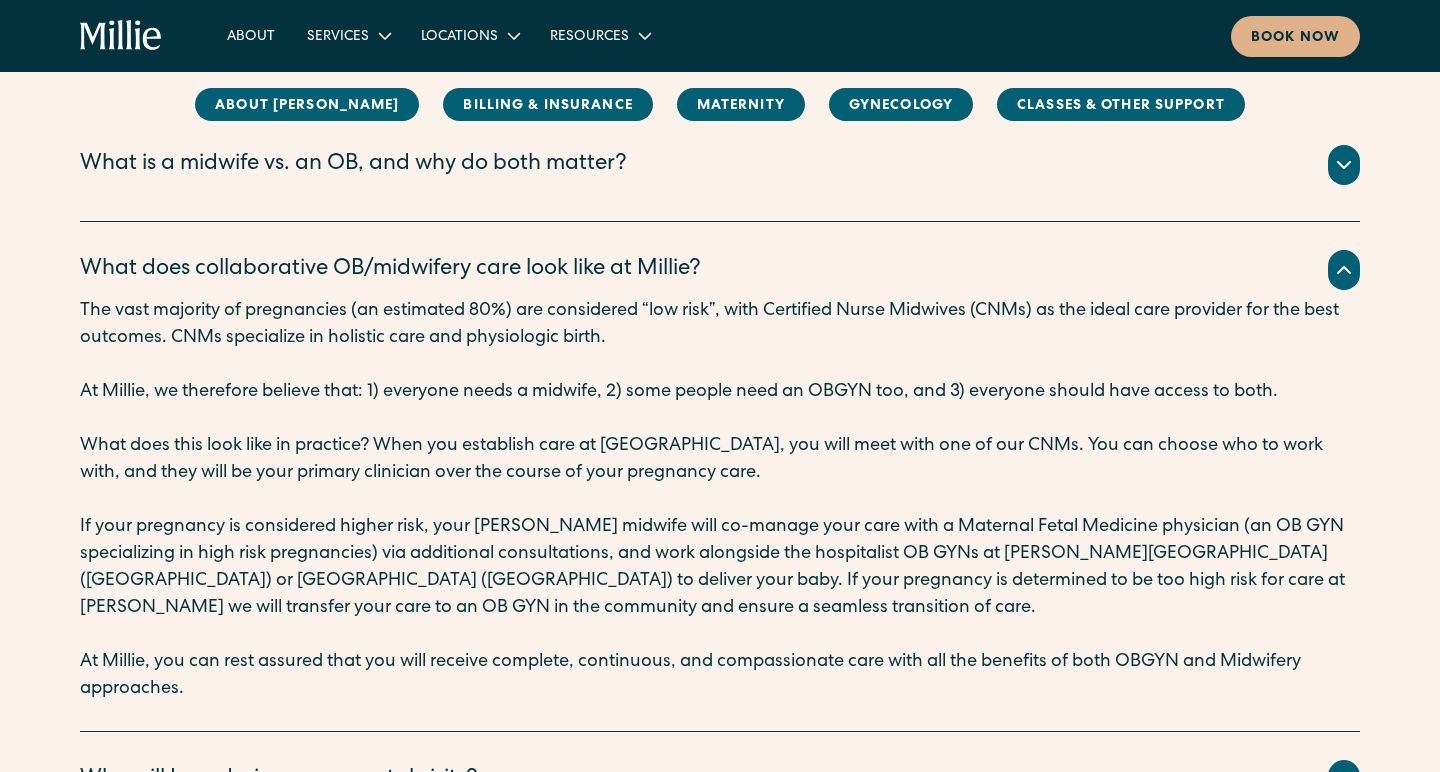 click on "What does collaborative OB/midwifery care look like at Millie?" at bounding box center [390, 270] 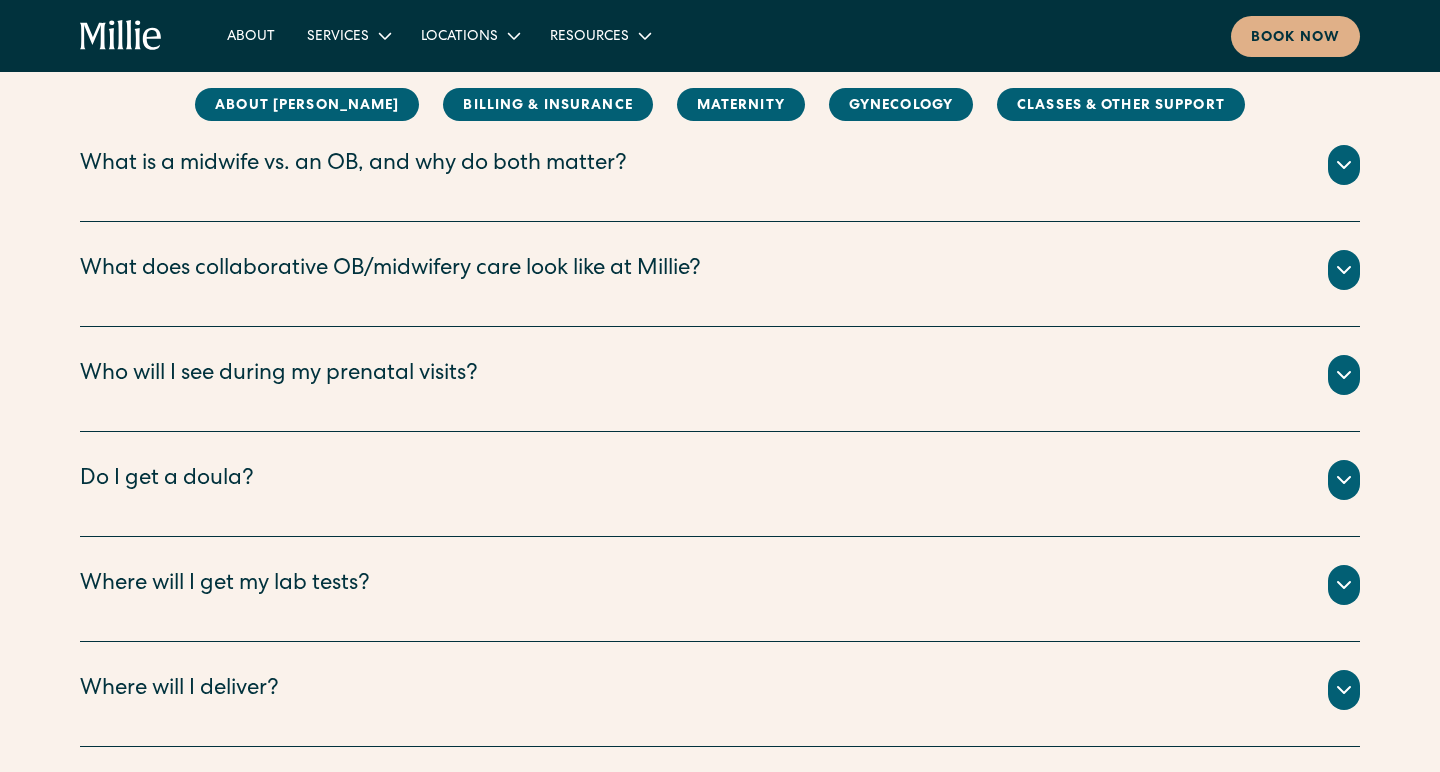 click on "What does collaborative OB/midwifery care look like at Millie?" at bounding box center [390, 270] 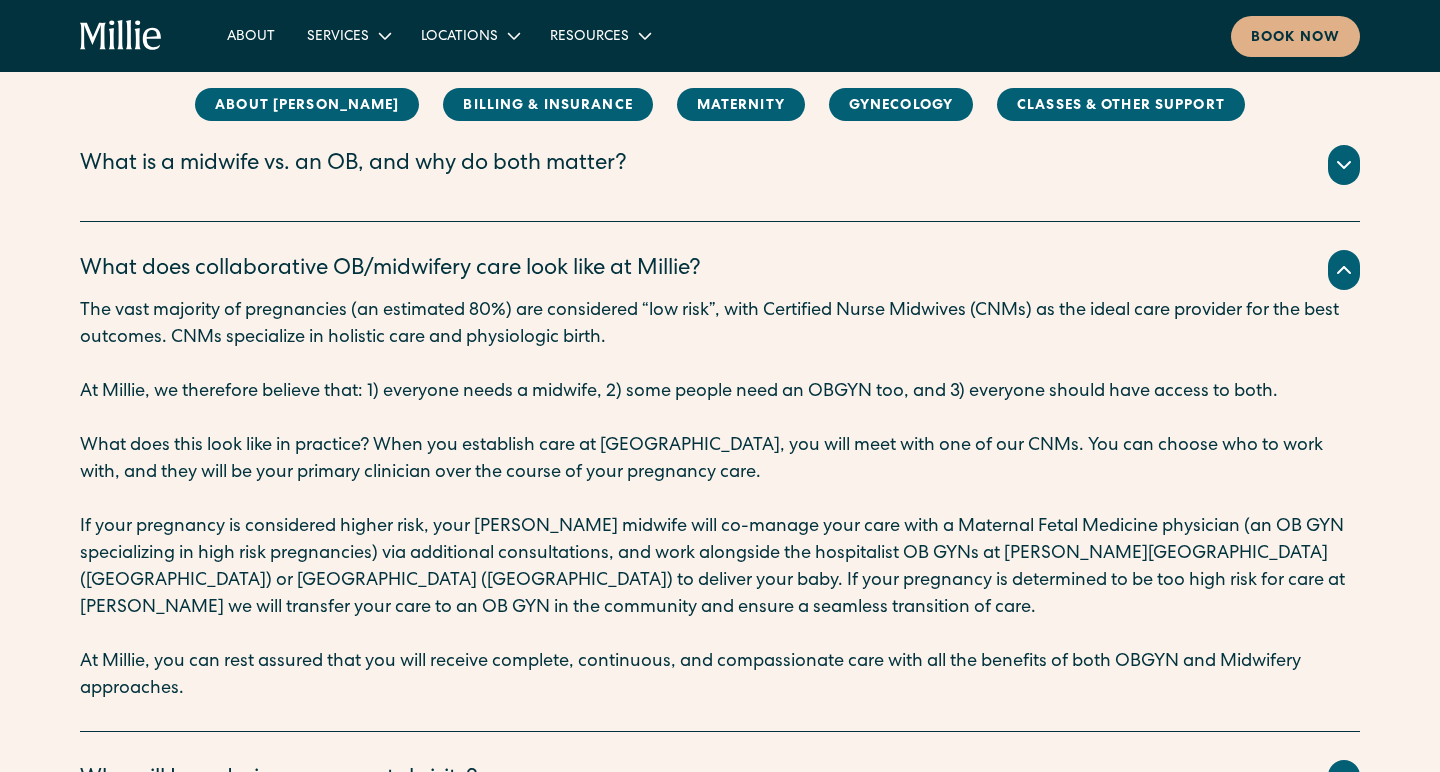click on "What does collaborative OB/midwifery care look like at Millie?" at bounding box center (390, 270) 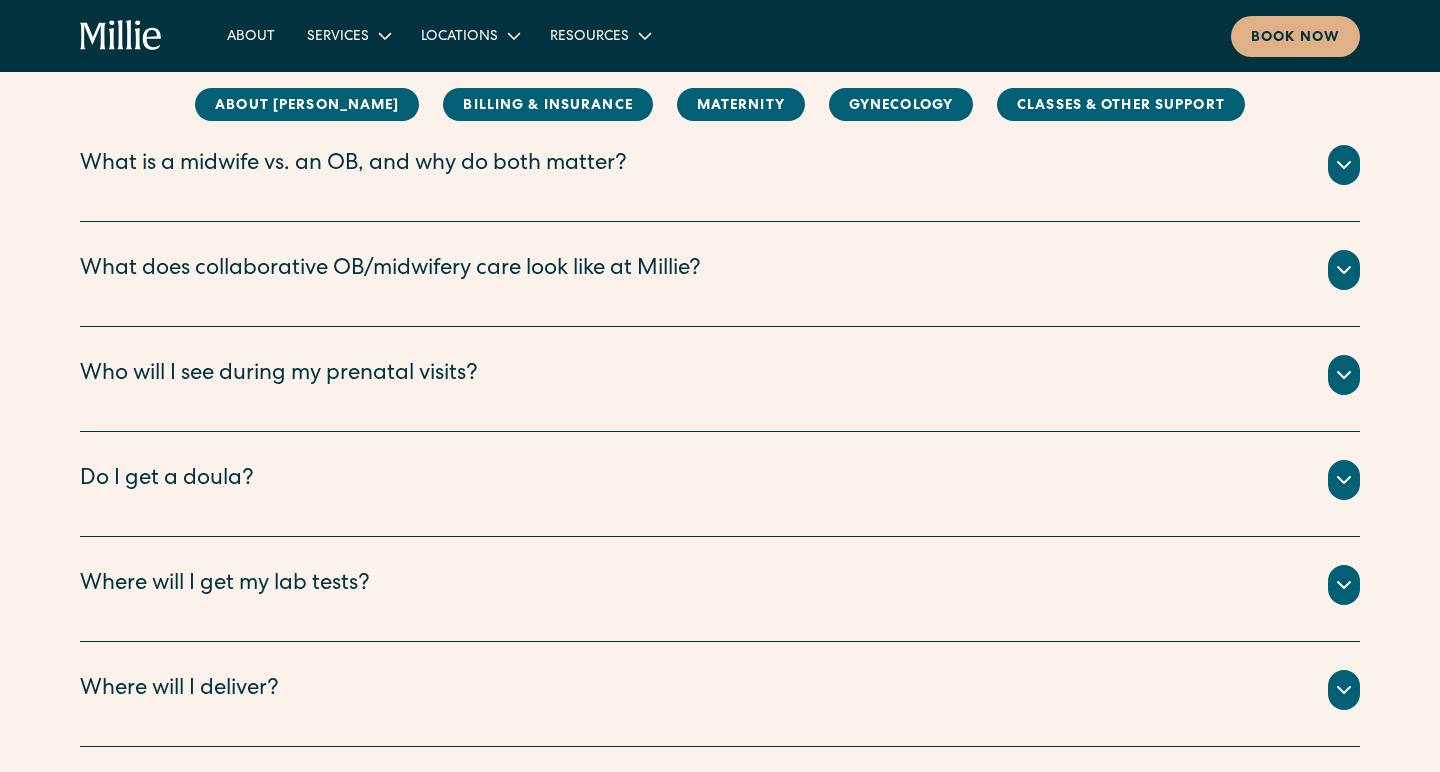 click on "Who will I see during my prenatal visits?" at bounding box center [720, 375] 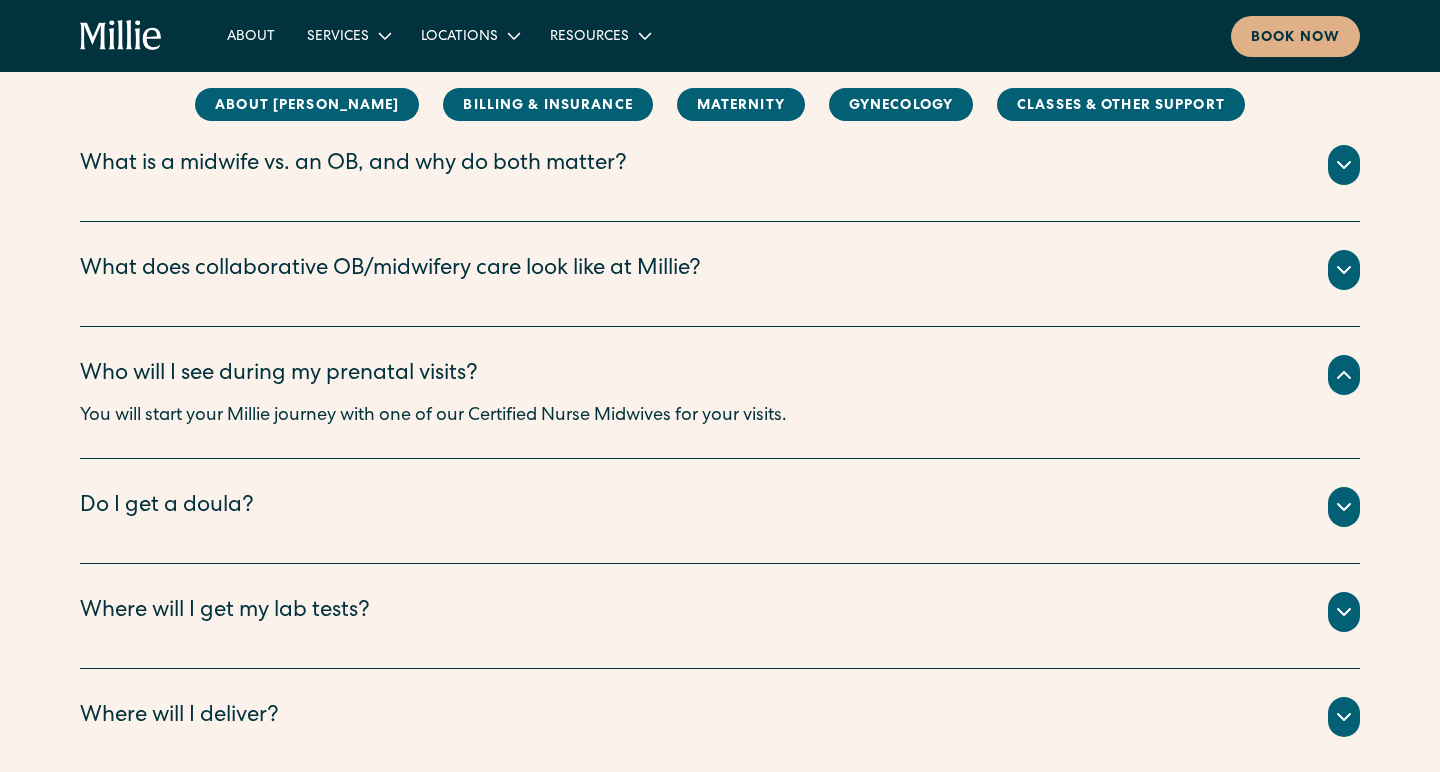 click on "Who will I see during my prenatal visits?" at bounding box center (720, 375) 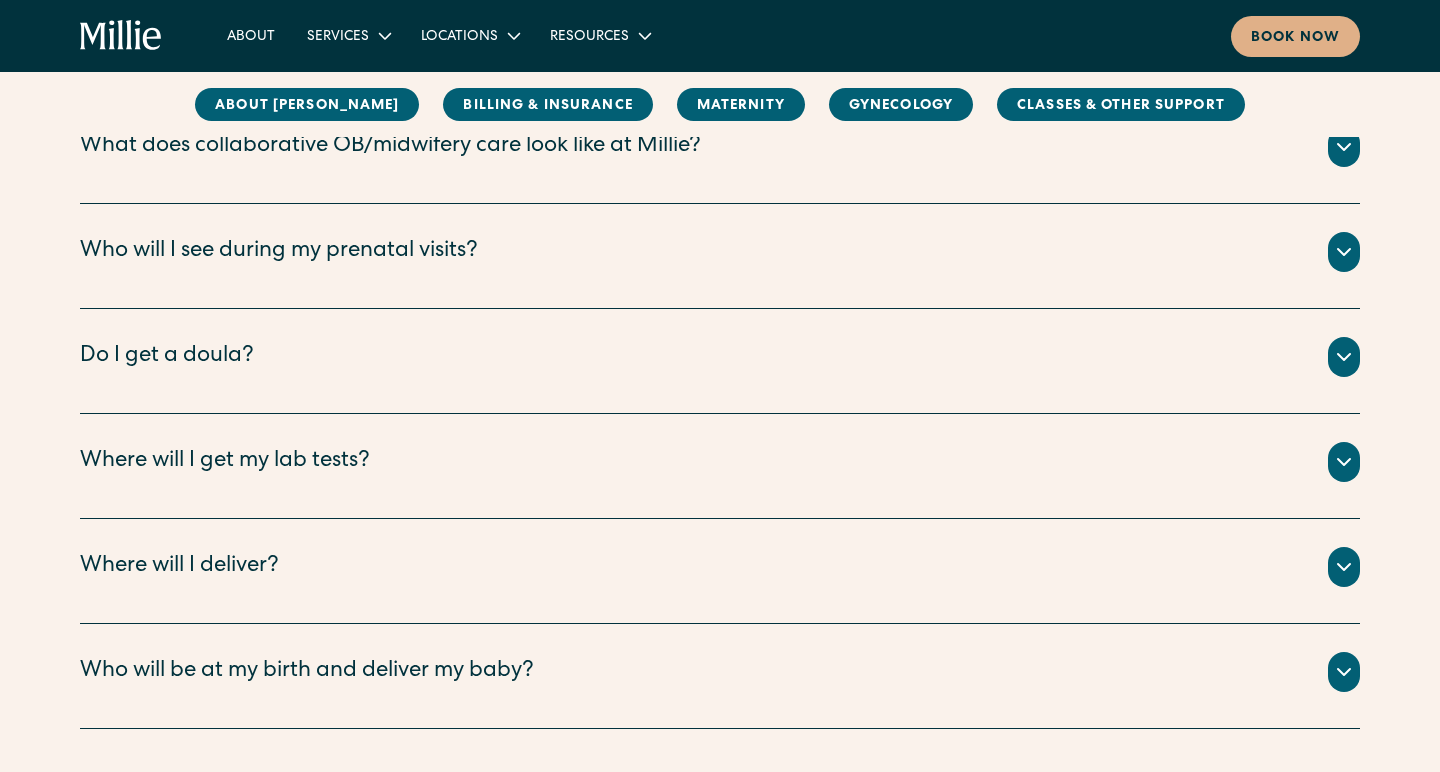 scroll, scrollTop: 2965, scrollLeft: 0, axis: vertical 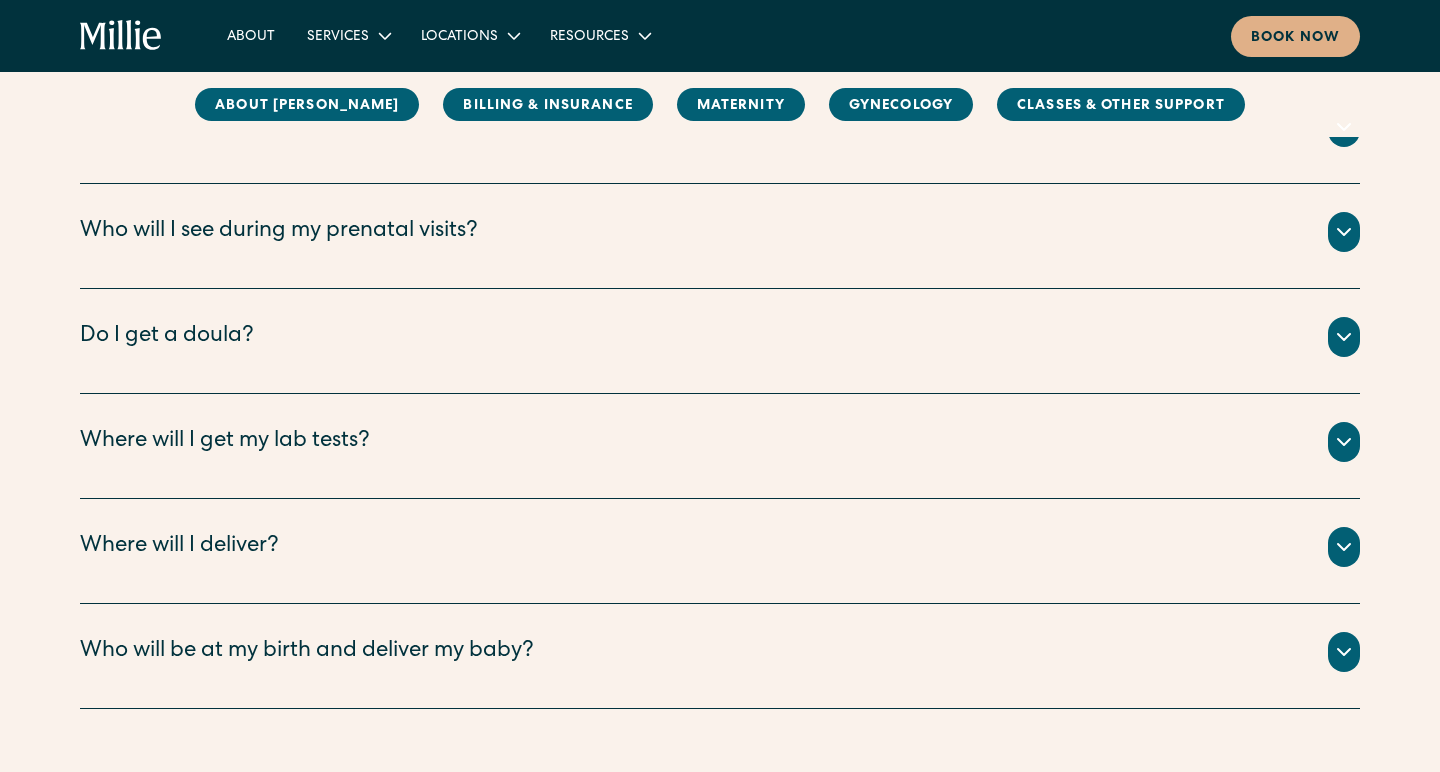click on "Who will I see during my prenatal visits?" at bounding box center [720, 232] 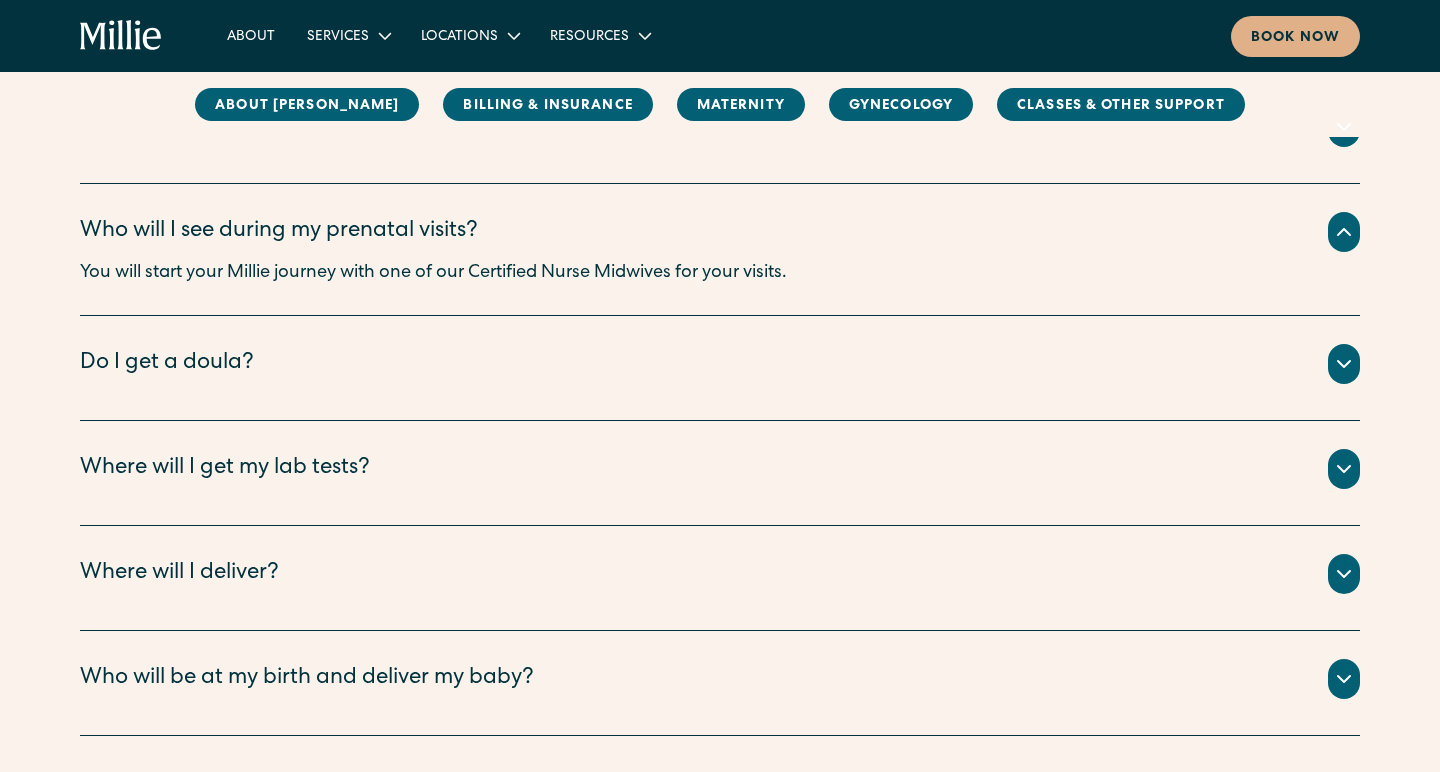 click on "Who will I see during my prenatal visits?" at bounding box center (720, 232) 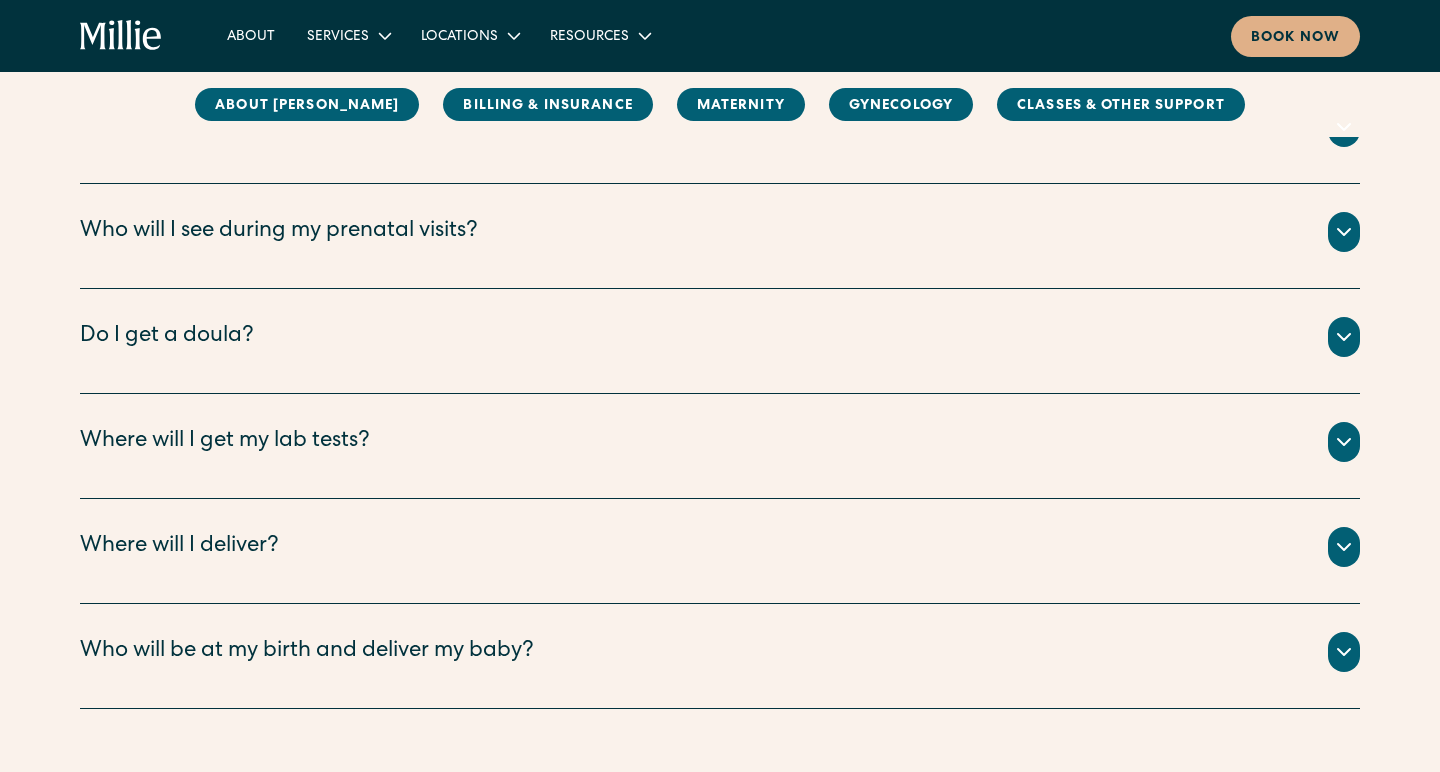 scroll, scrollTop: 2989, scrollLeft: 0, axis: vertical 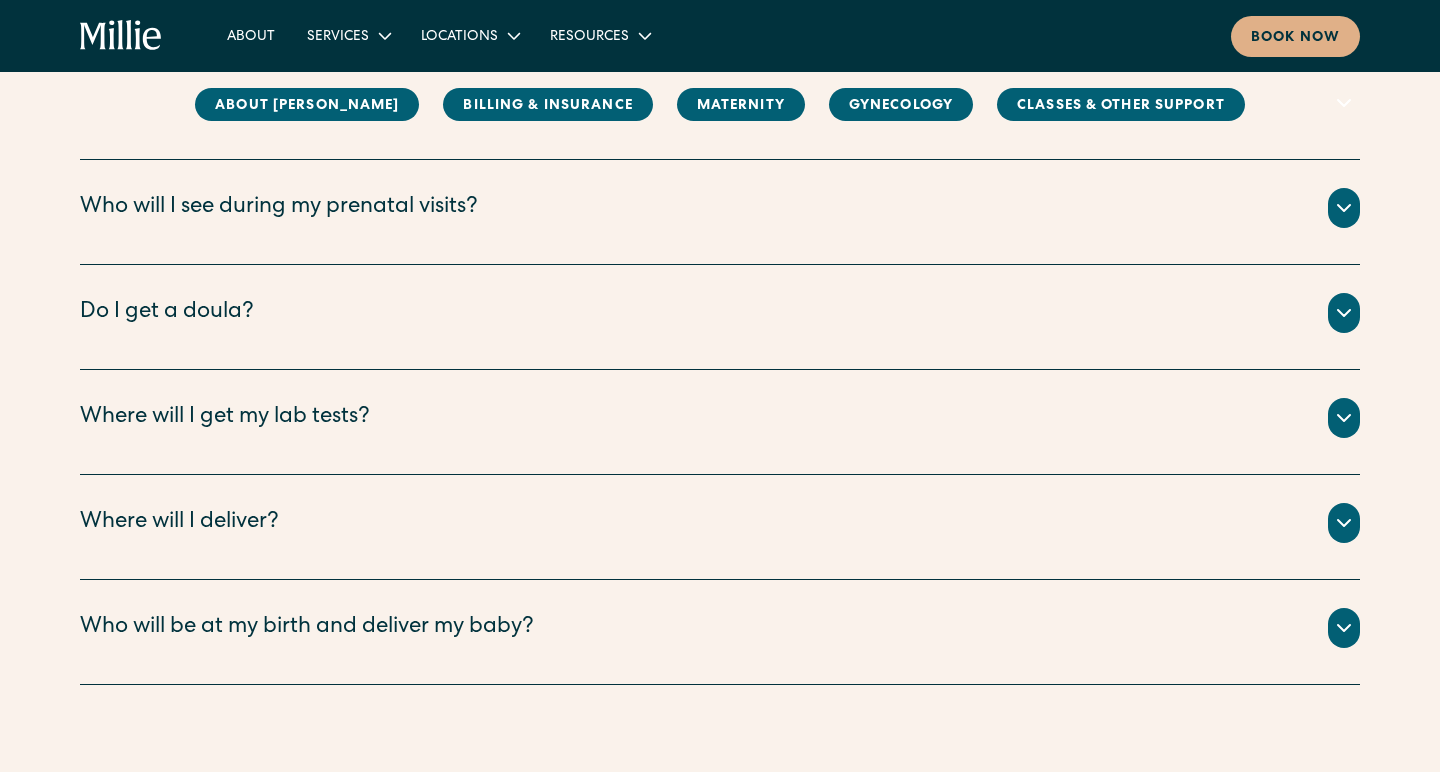 click on "Where will I get my lab tests?" at bounding box center [720, 418] 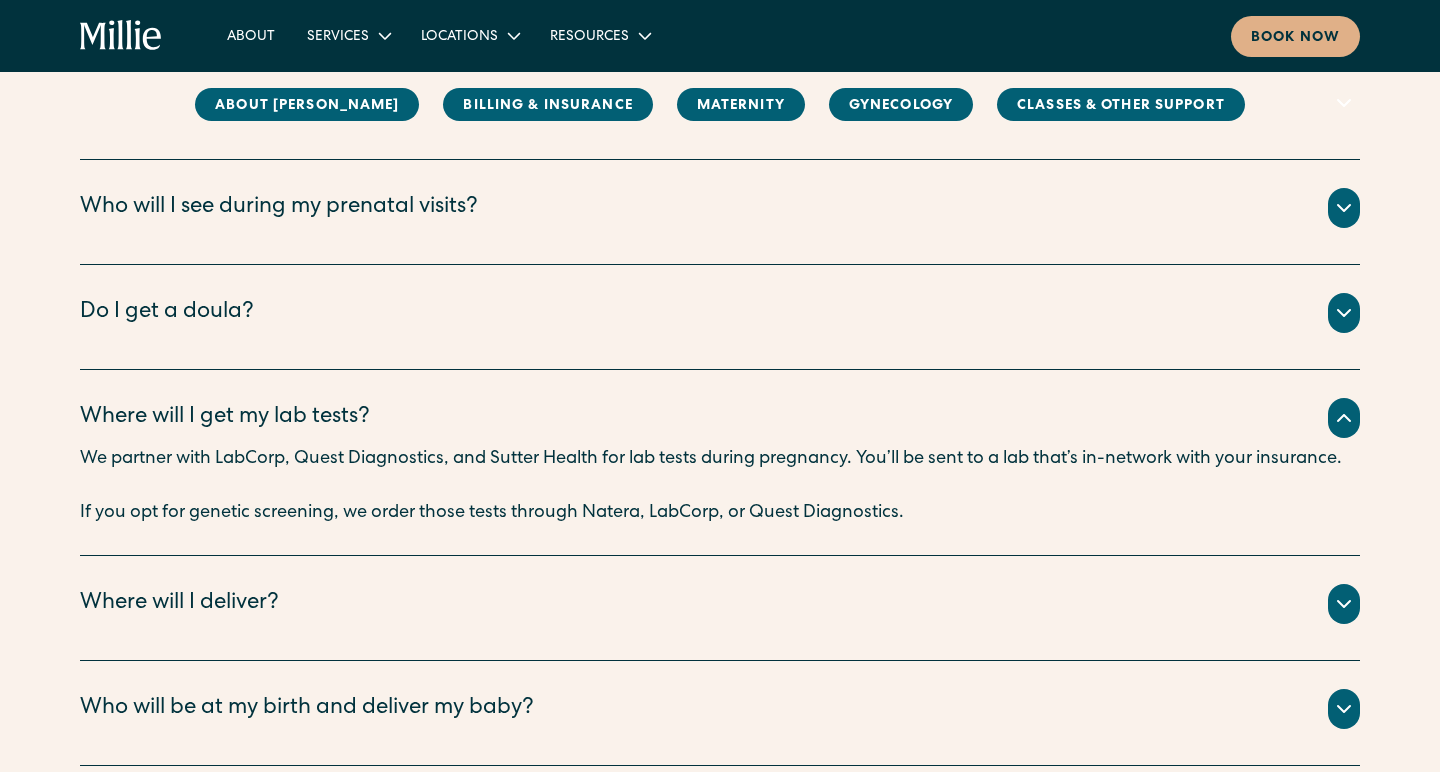 click on "Where will I get my lab tests?" at bounding box center [720, 418] 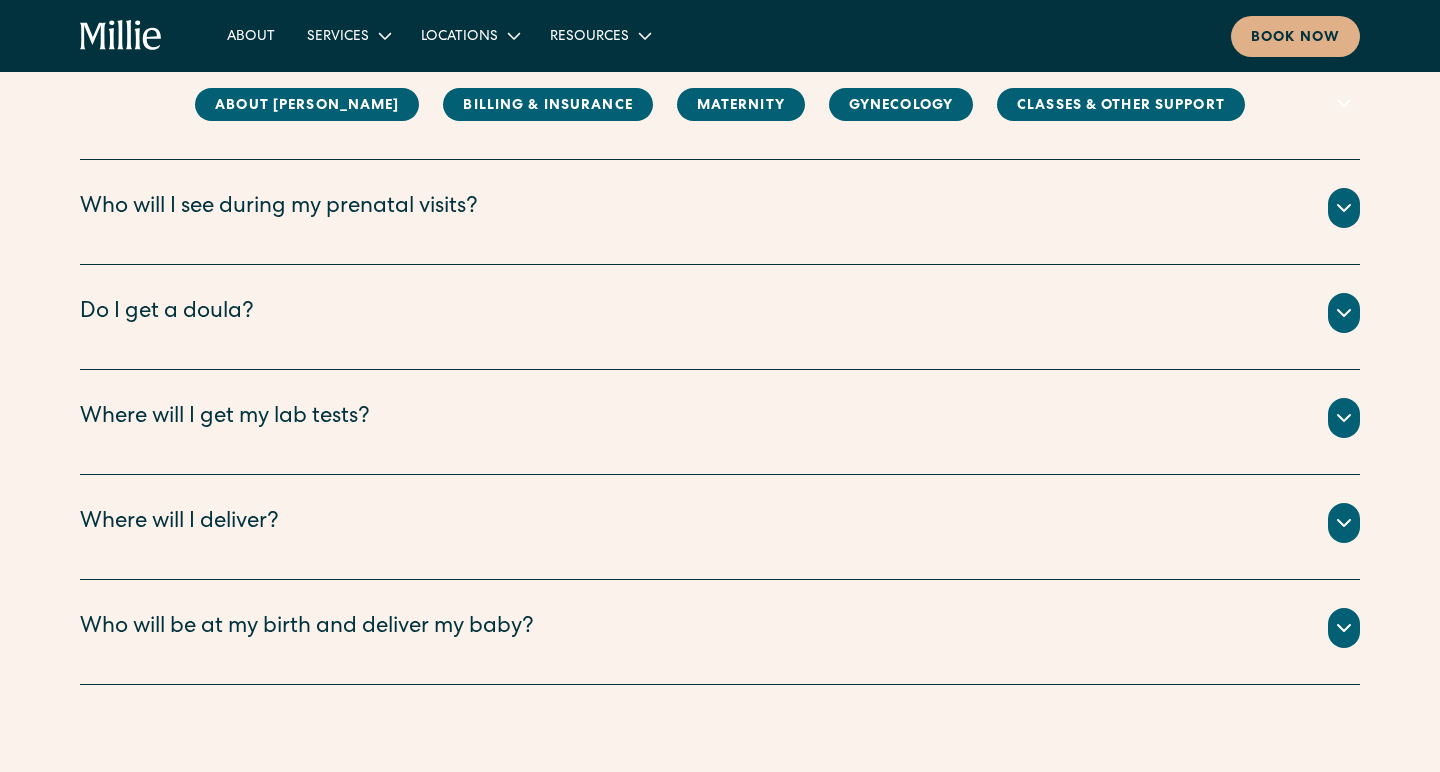 click on "Where will I get my lab tests?" at bounding box center [720, 418] 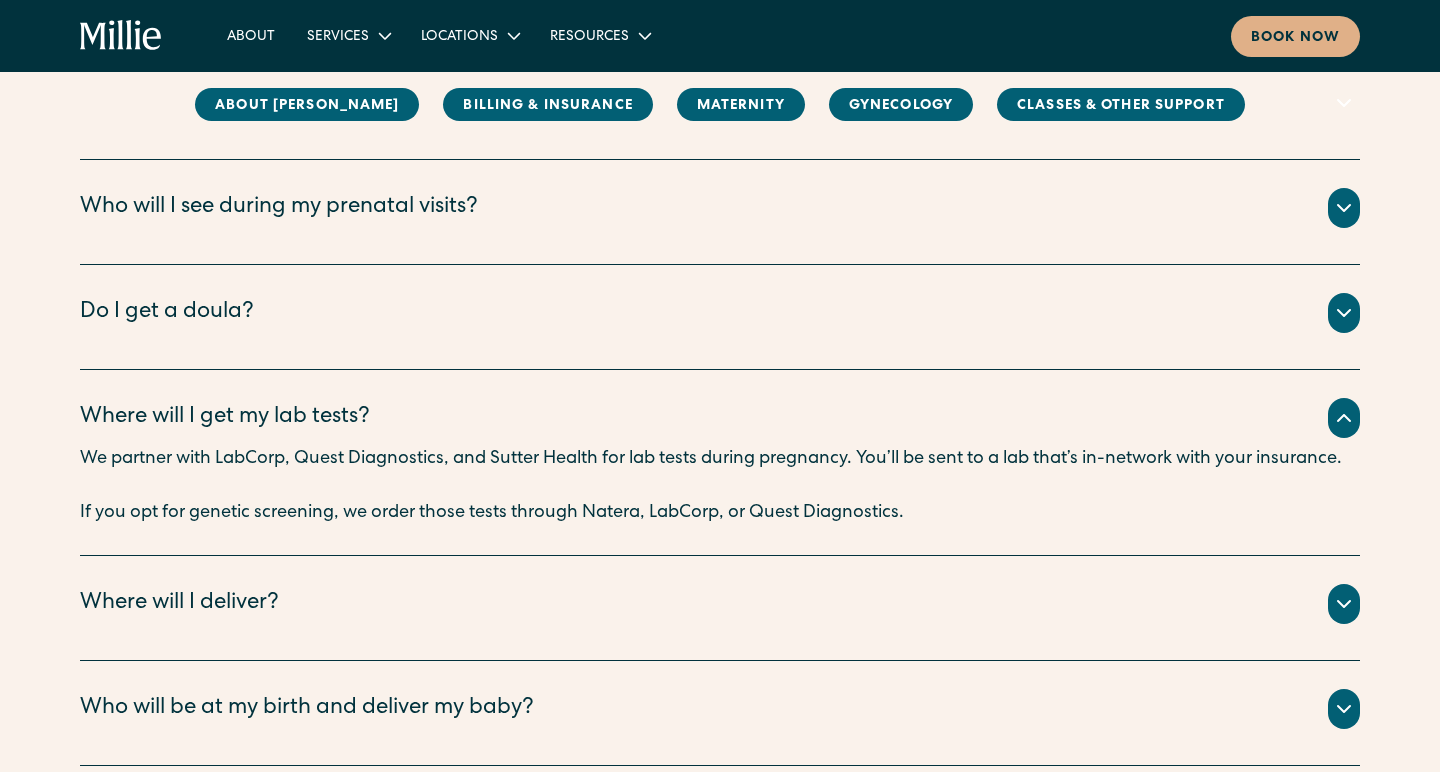 click on "Where will I get my lab tests?" at bounding box center (720, 418) 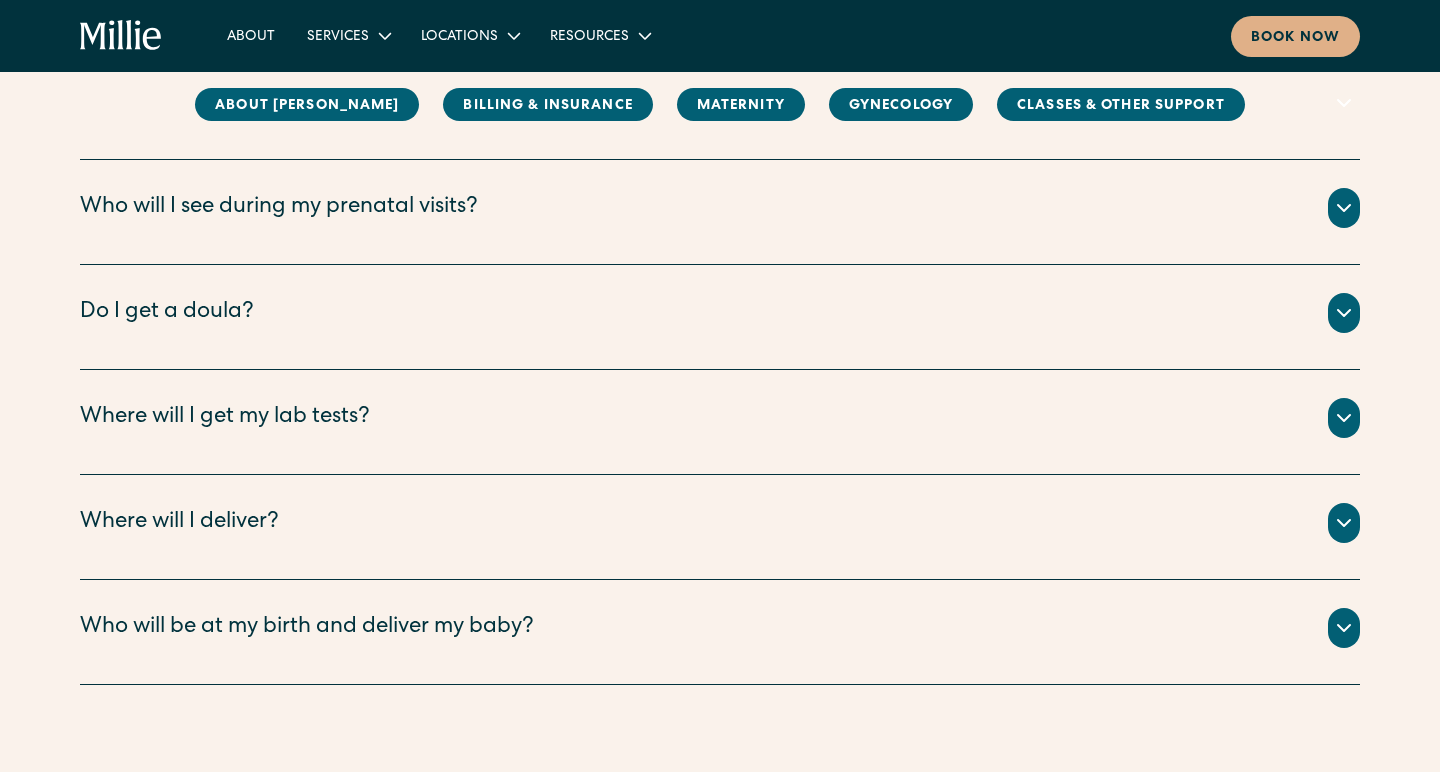 click on "Where will I deliver?" at bounding box center (720, 523) 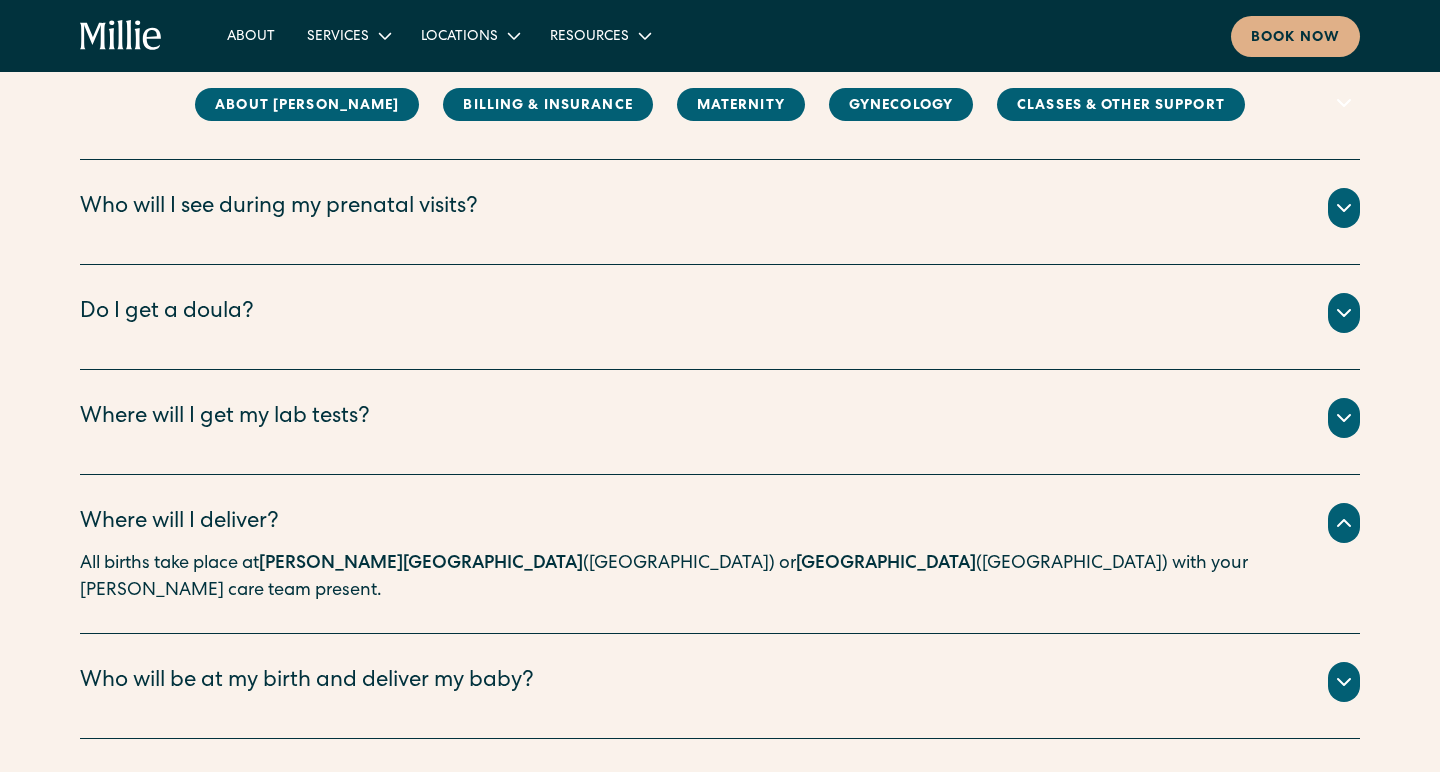 click on "Where will I deliver?" at bounding box center (720, 523) 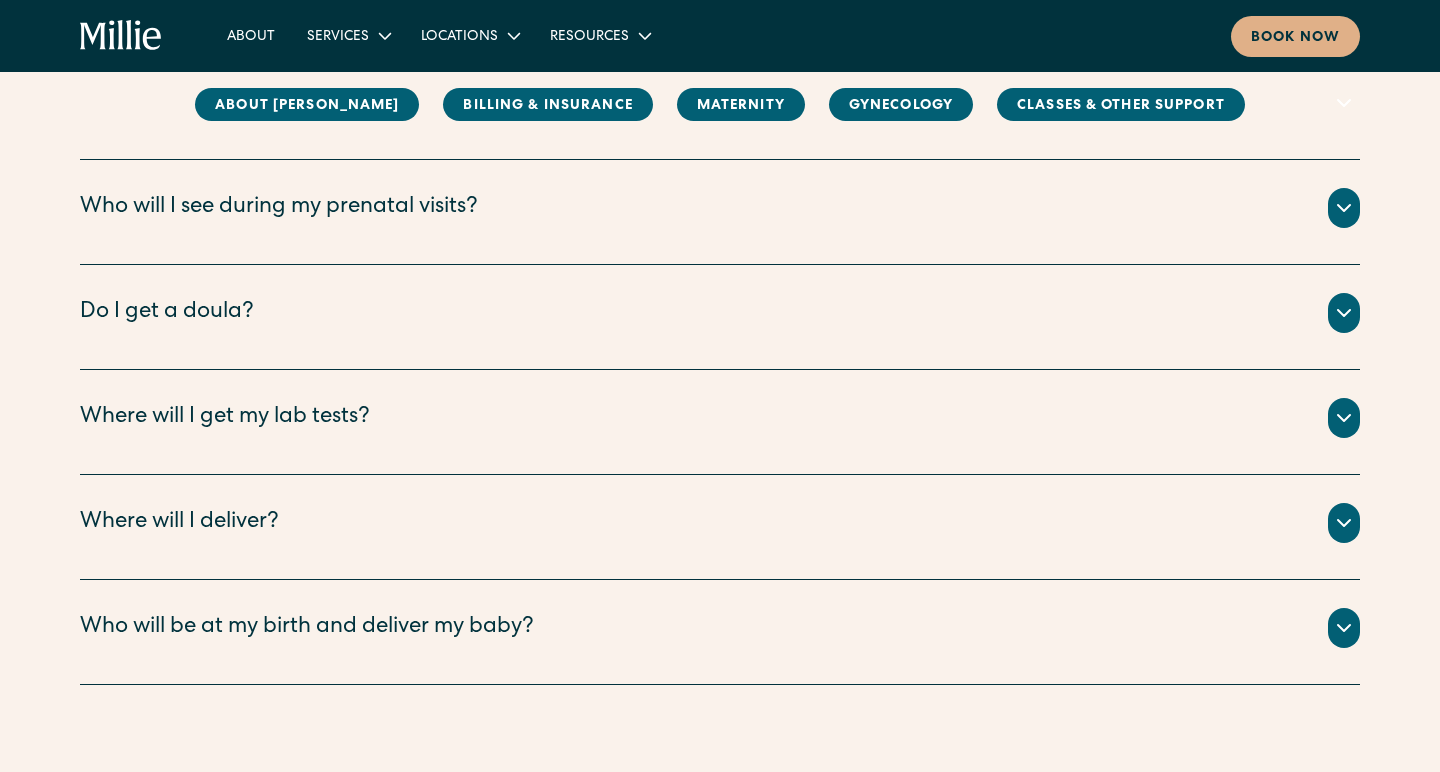 click on "Who will be at my birth and deliver my baby?" at bounding box center [307, 628] 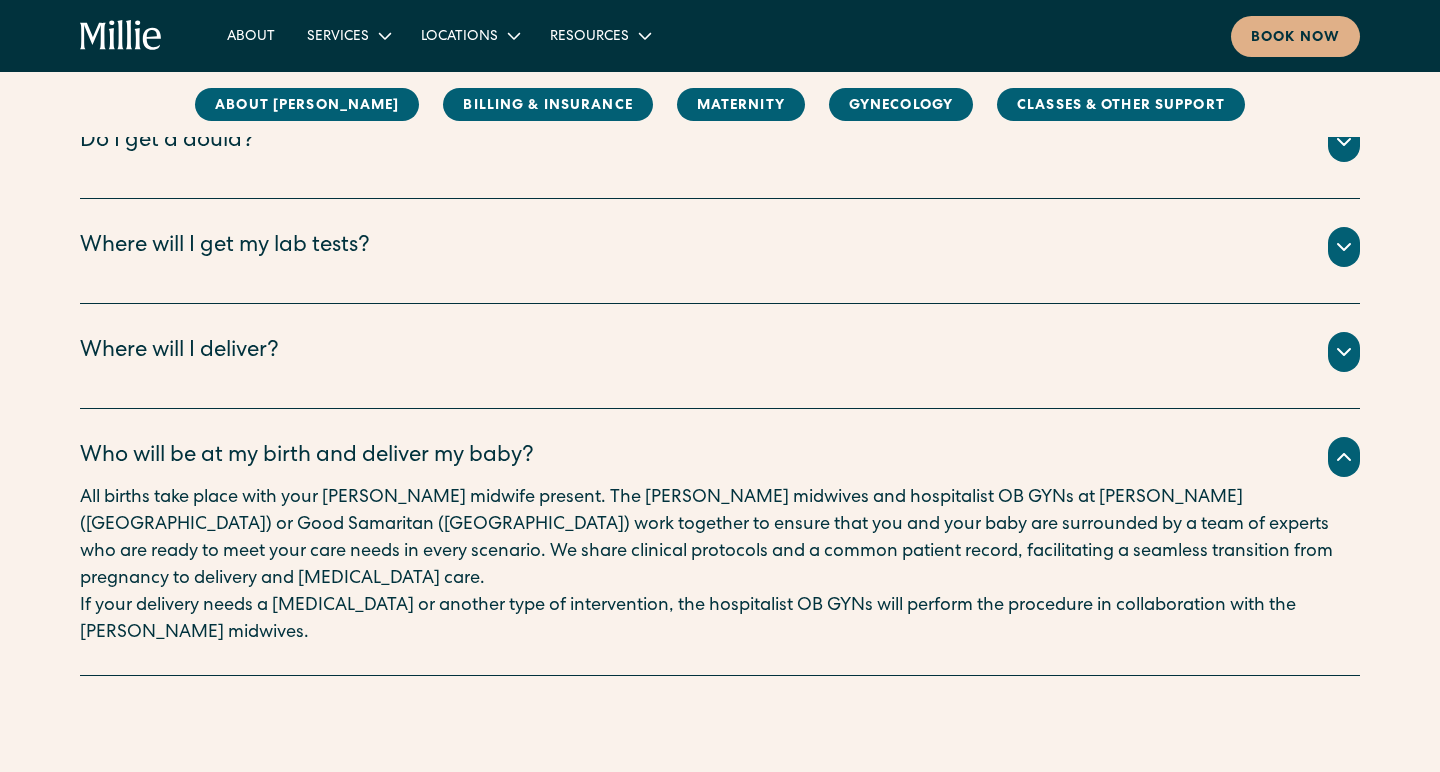 scroll, scrollTop: 3186, scrollLeft: 0, axis: vertical 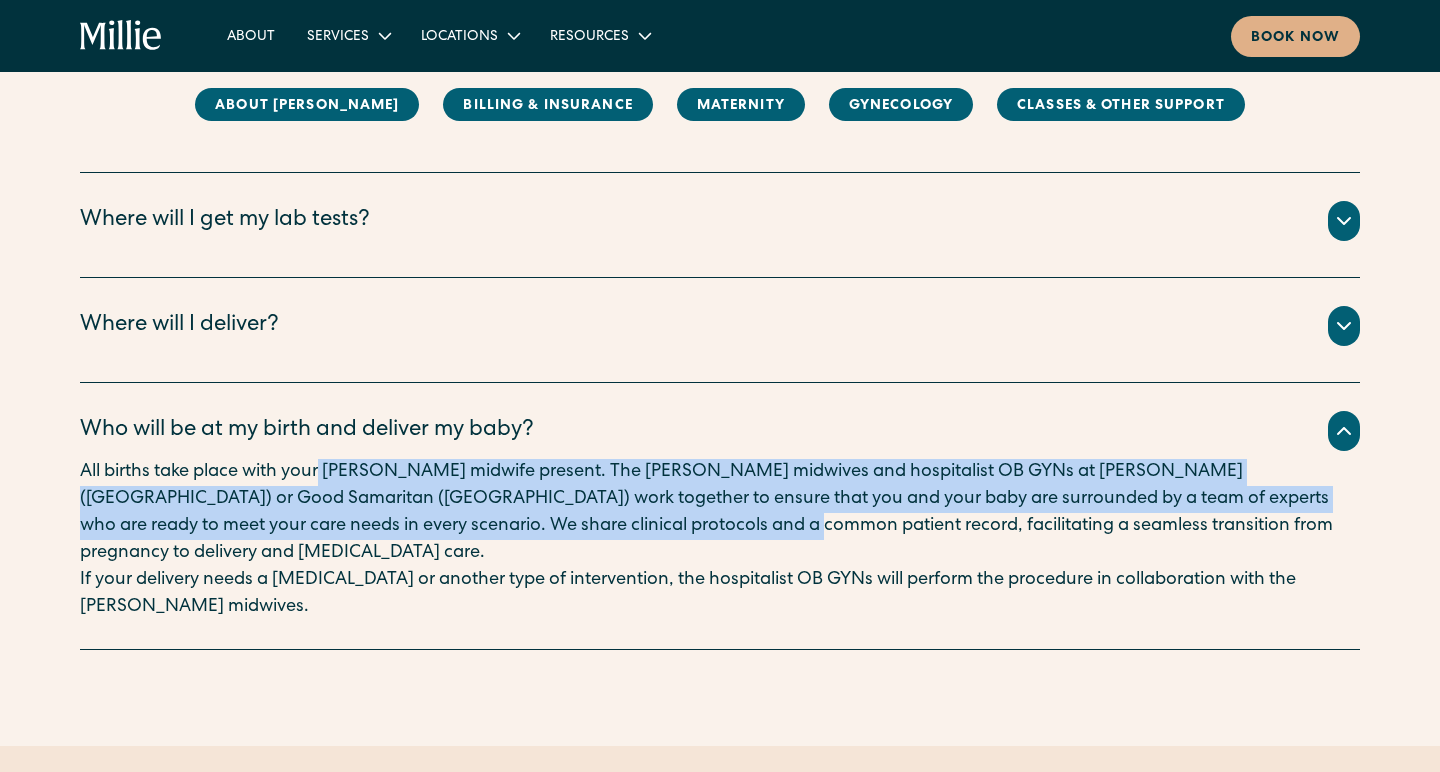 drag, startPoint x: 324, startPoint y: 439, endPoint x: 550, endPoint y: 491, distance: 231.90515 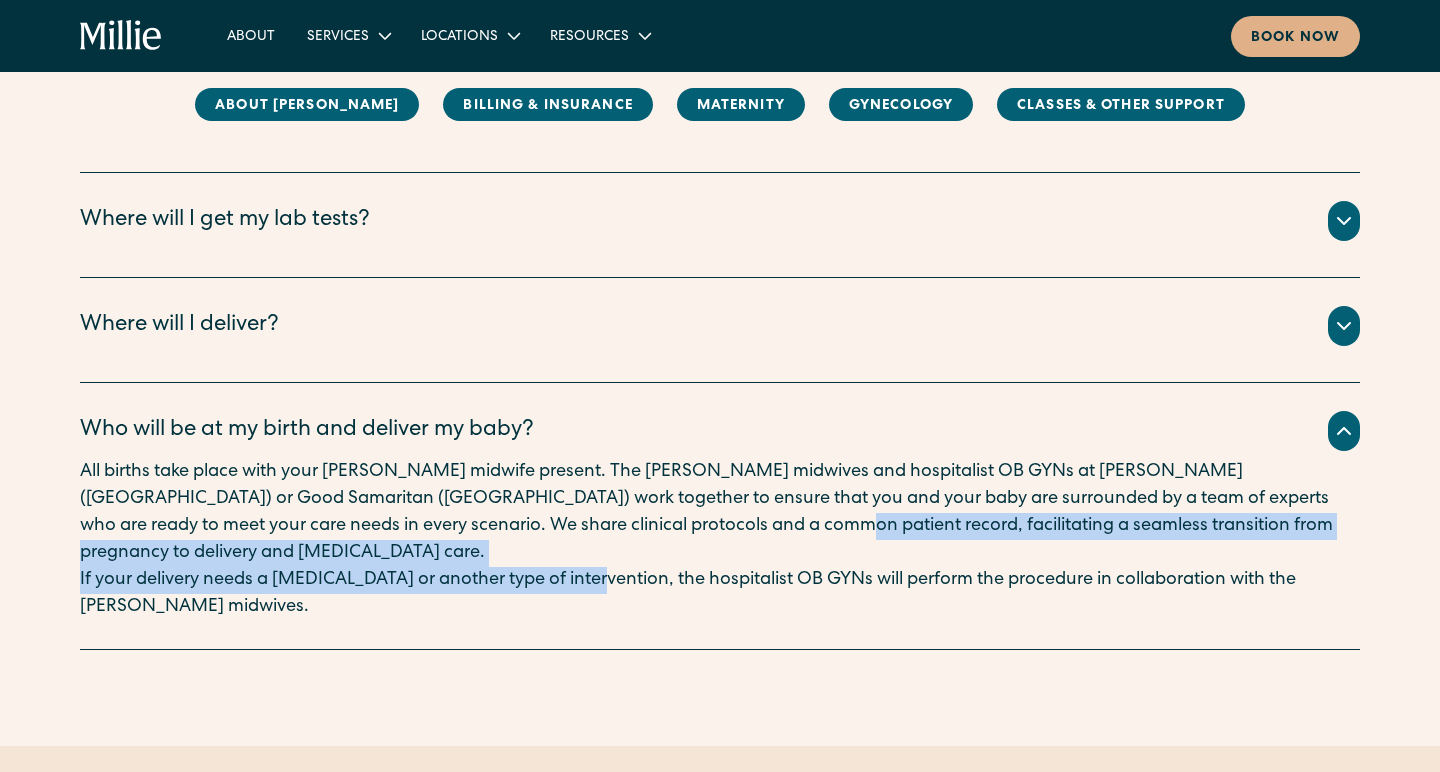 drag, startPoint x: 590, startPoint y: 496, endPoint x: 591, endPoint y: 517, distance: 21.023796 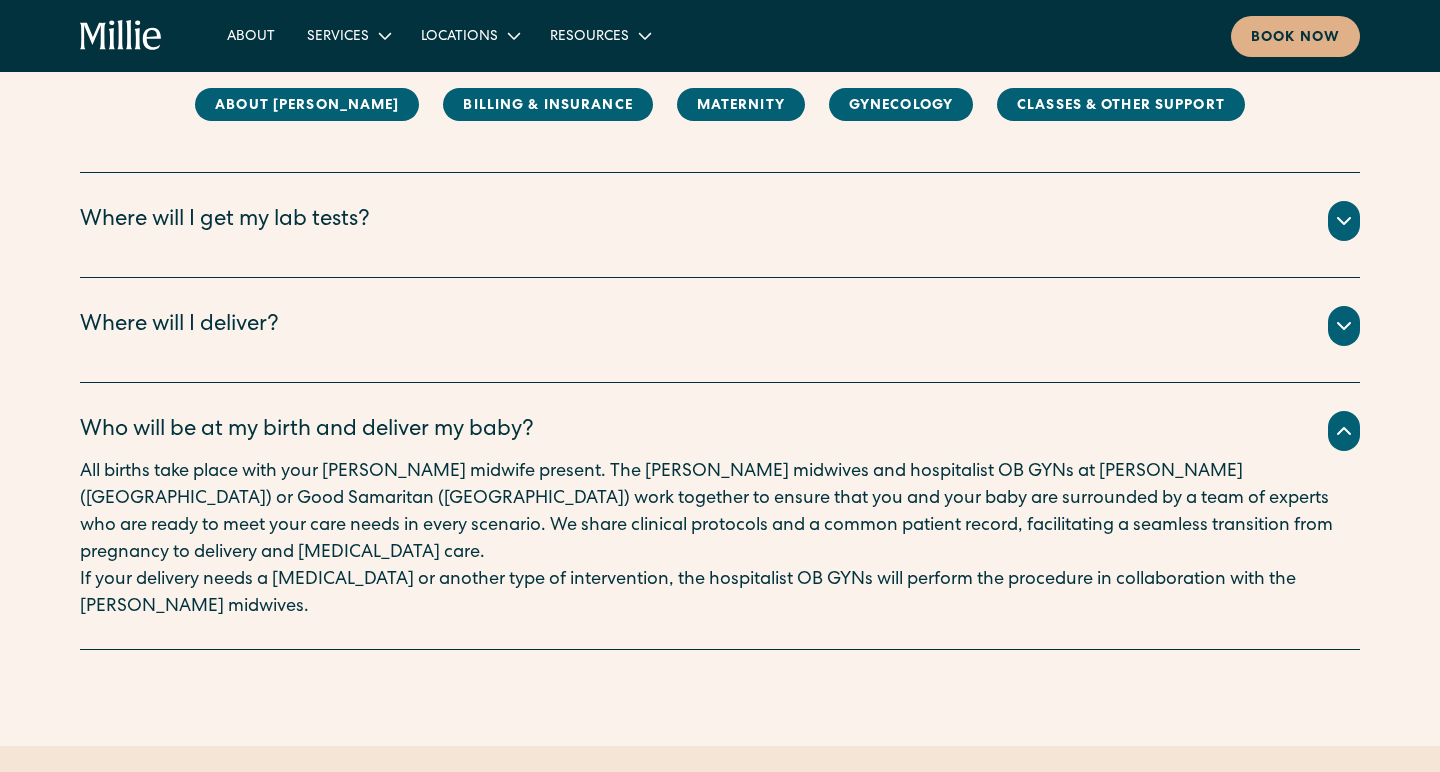 drag, startPoint x: 604, startPoint y: 539, endPoint x: 607, endPoint y: 554, distance: 15.297058 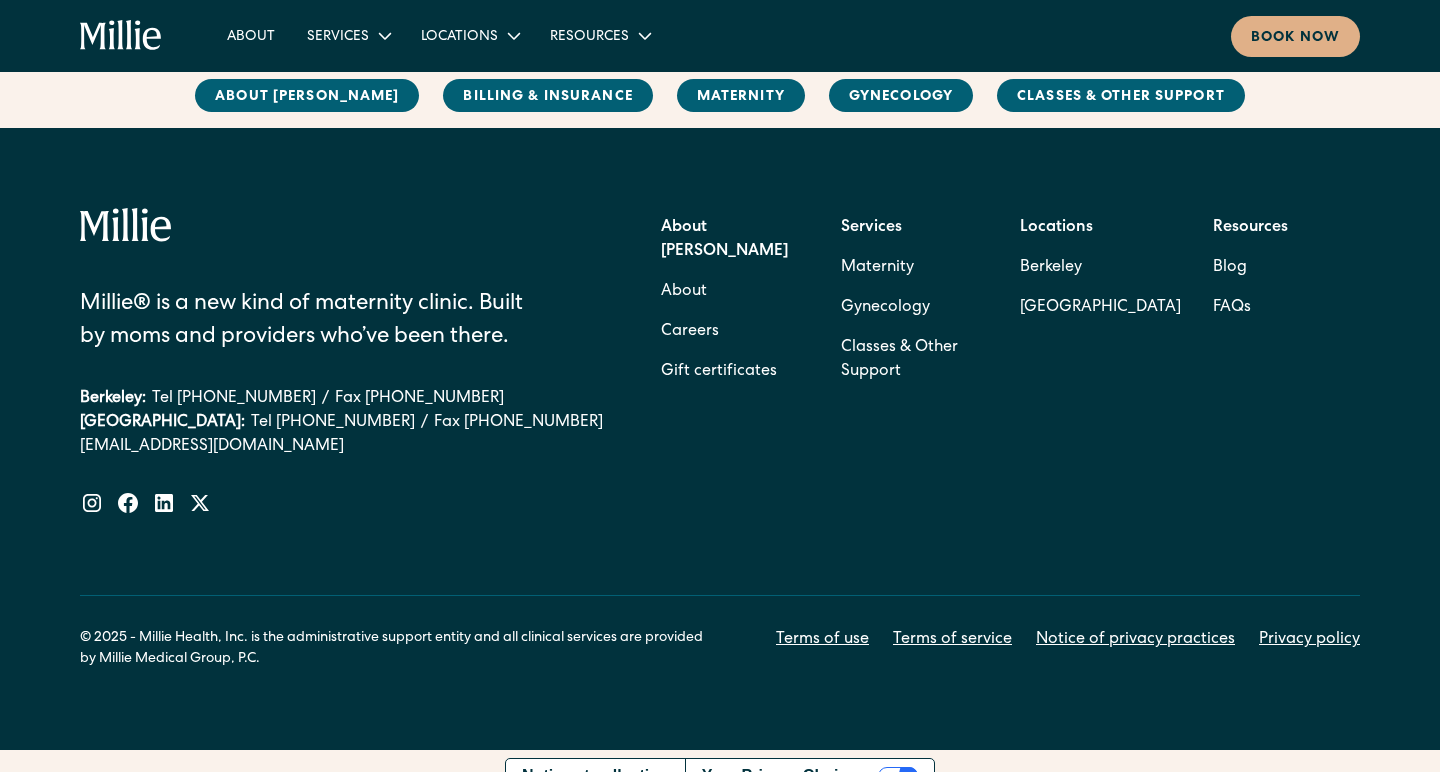scroll, scrollTop: 4815, scrollLeft: 0, axis: vertical 